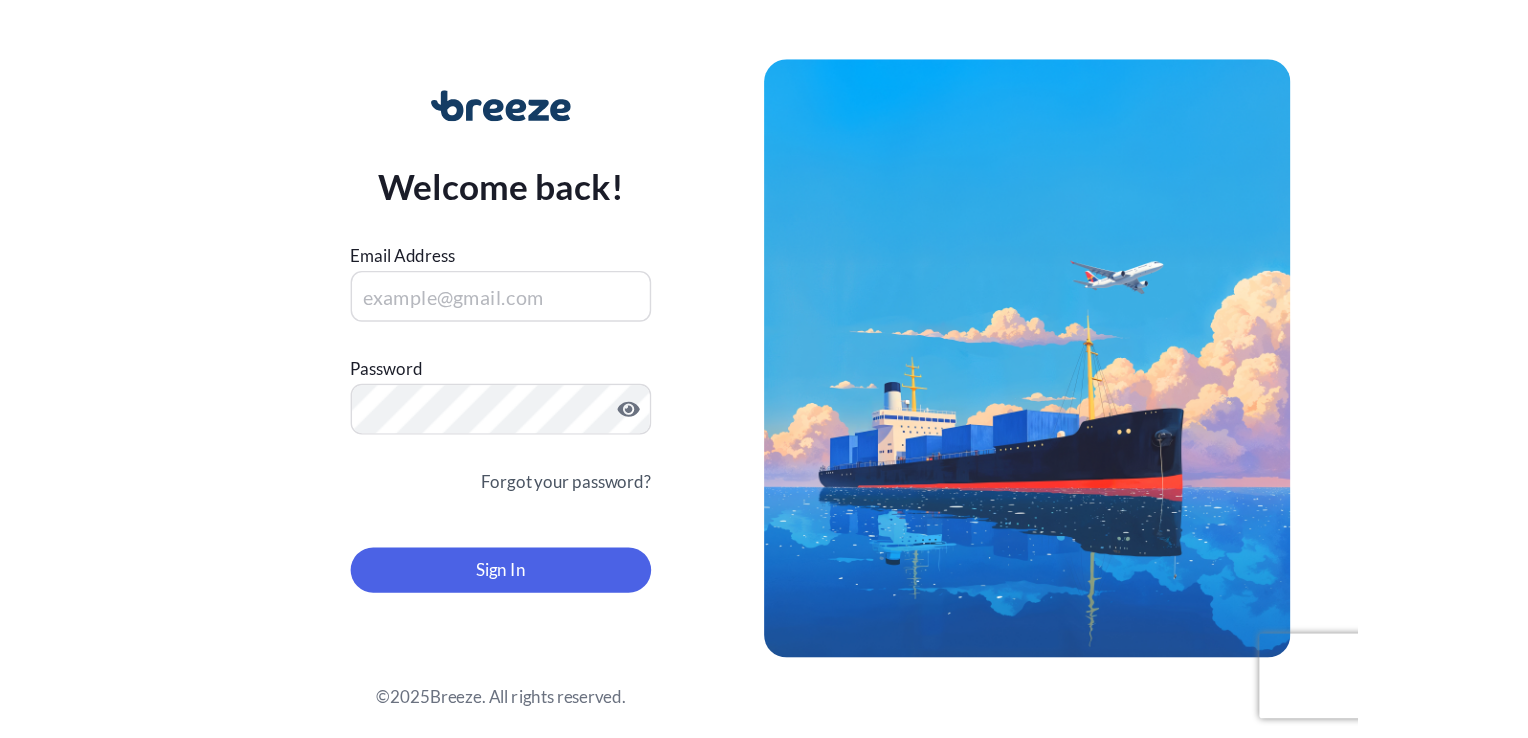 scroll, scrollTop: 0, scrollLeft: 0, axis: both 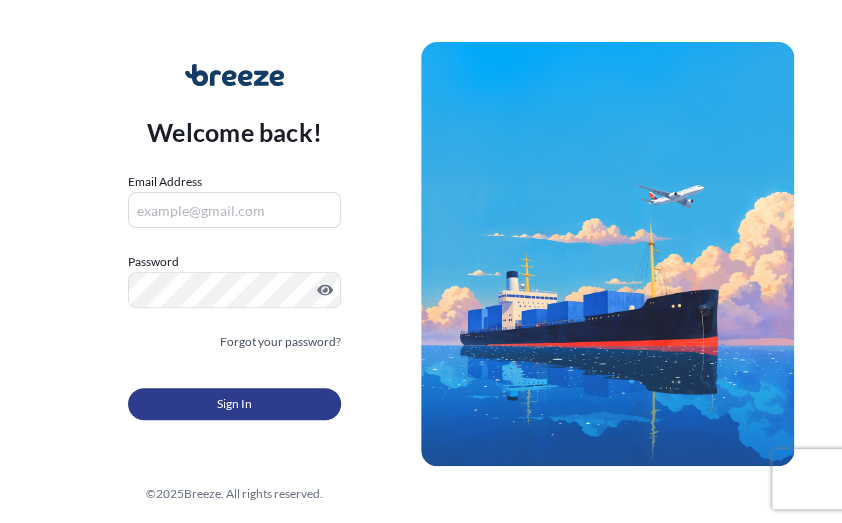 type on "[EMAIL]" 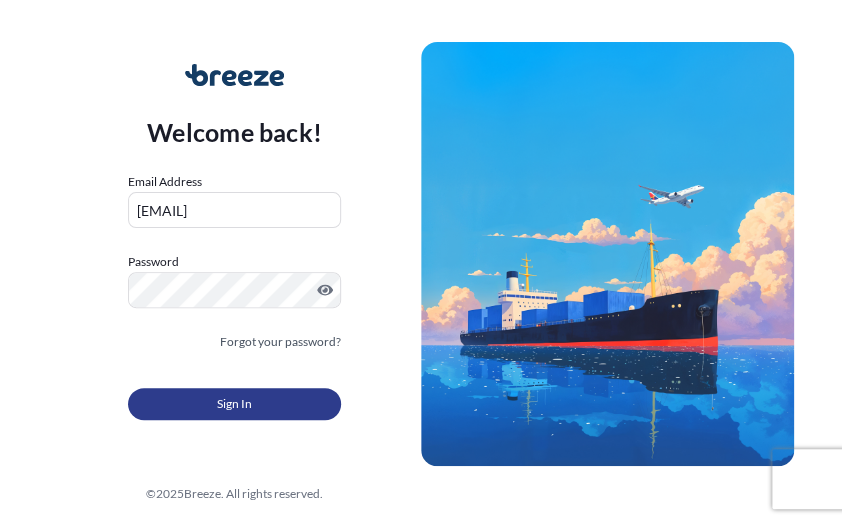 click on "Sign In" at bounding box center (234, 404) 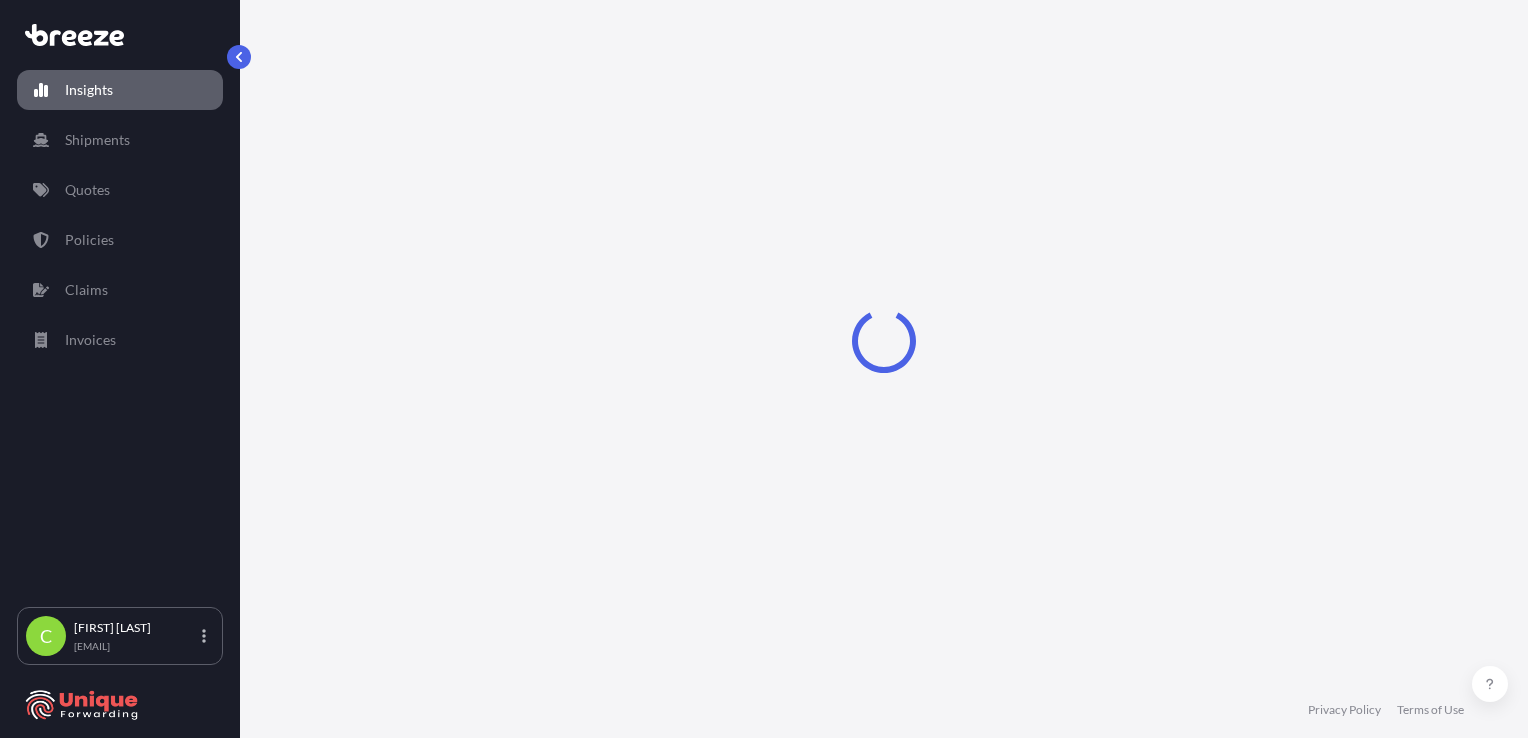 select on "2025" 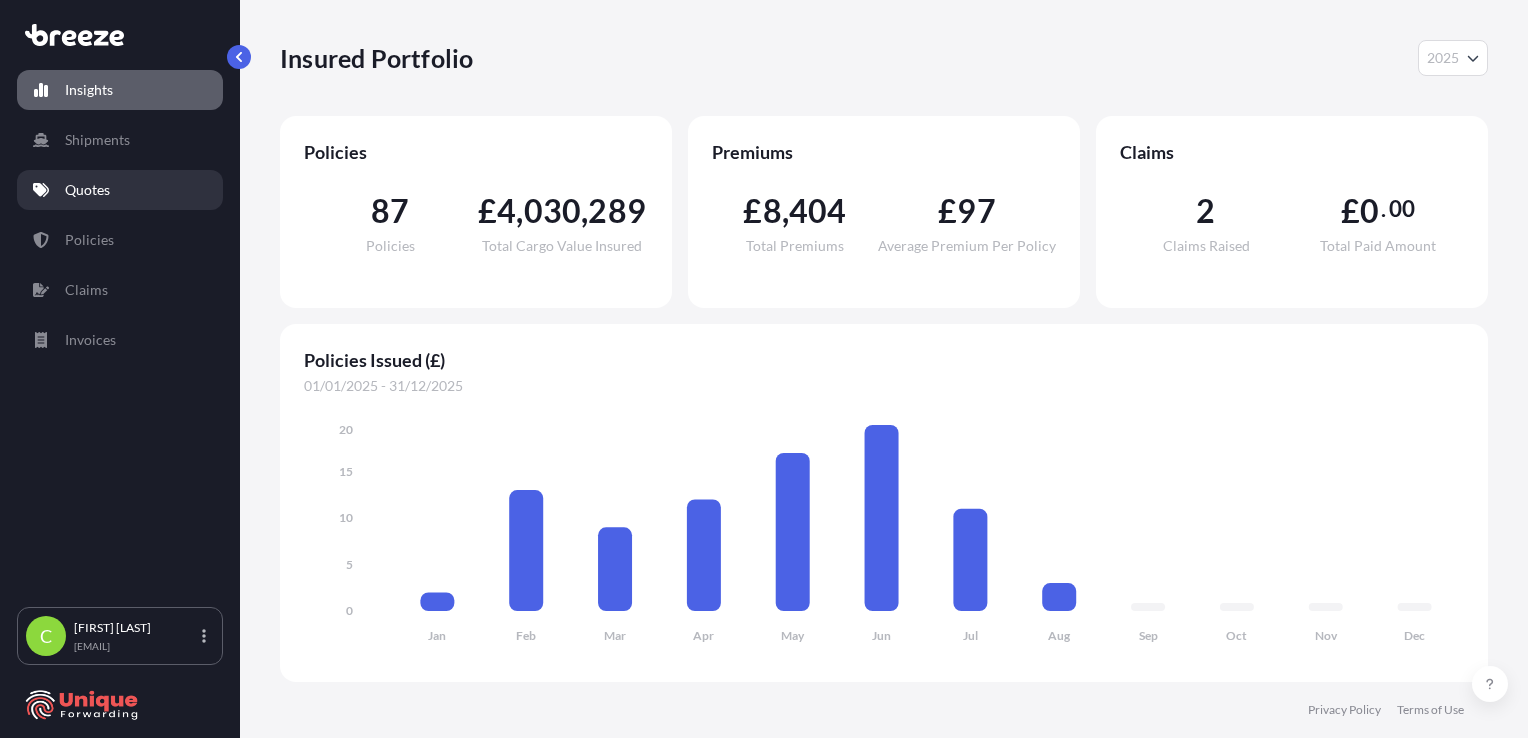 click on "Quotes" at bounding box center [120, 190] 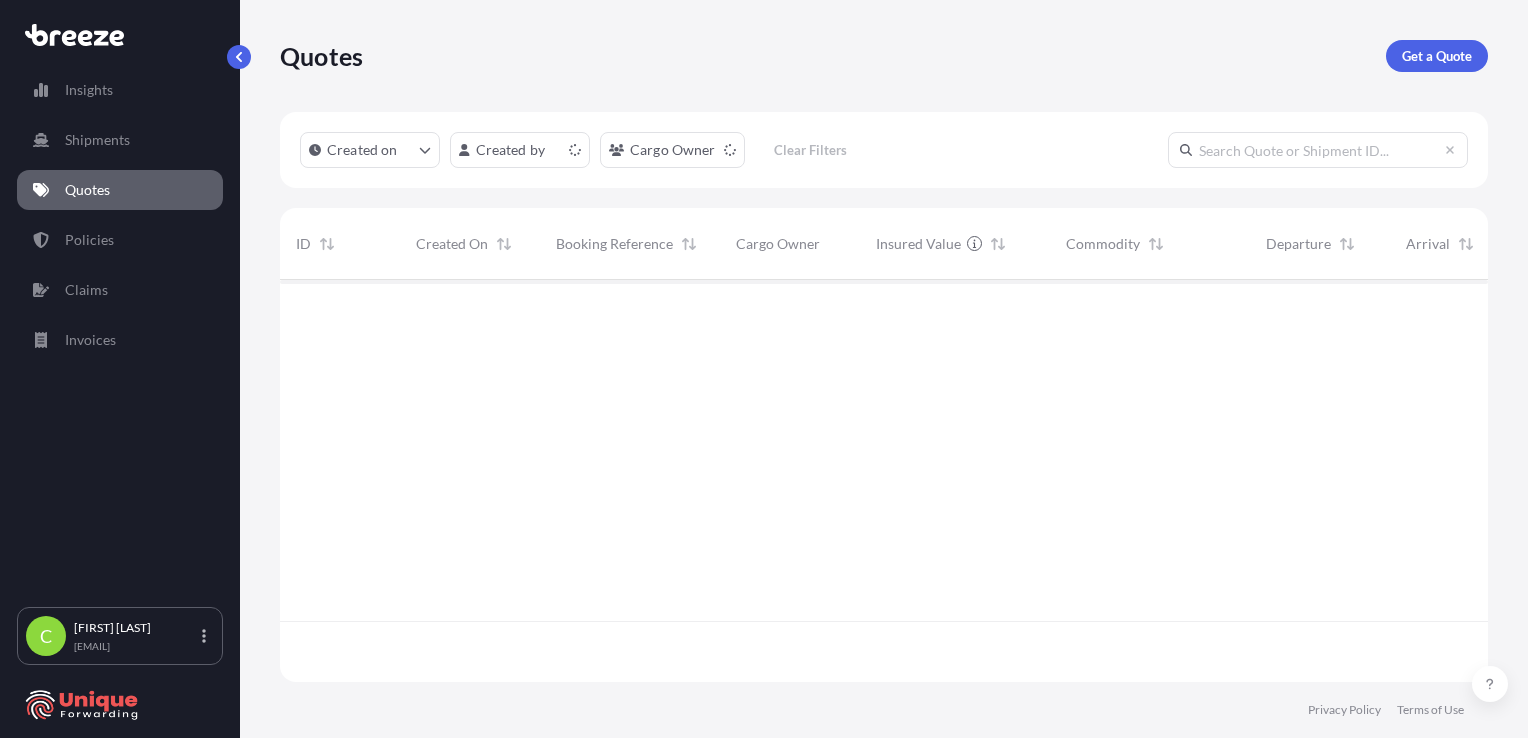 scroll, scrollTop: 16, scrollLeft: 16, axis: both 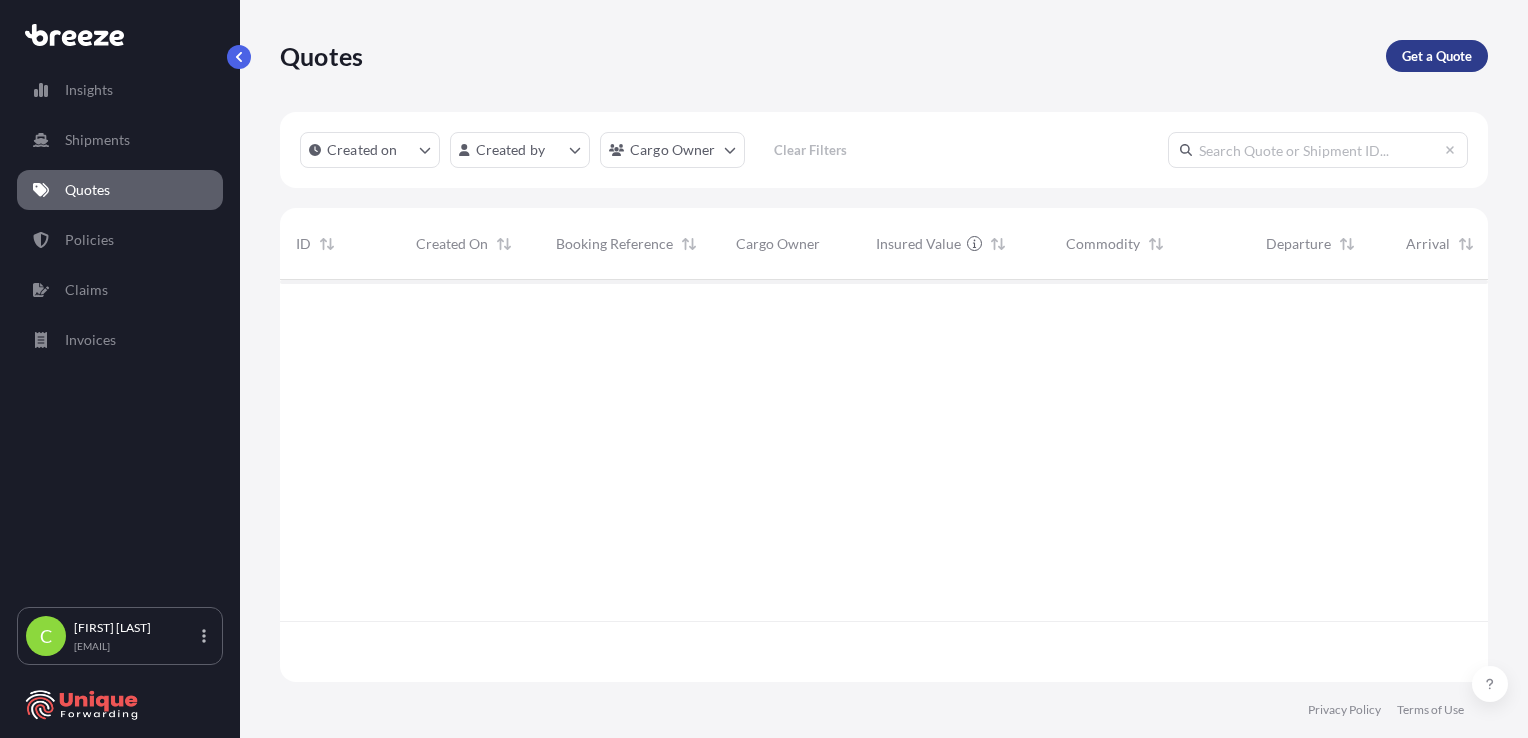 click on "Get a Quote" at bounding box center [1437, 56] 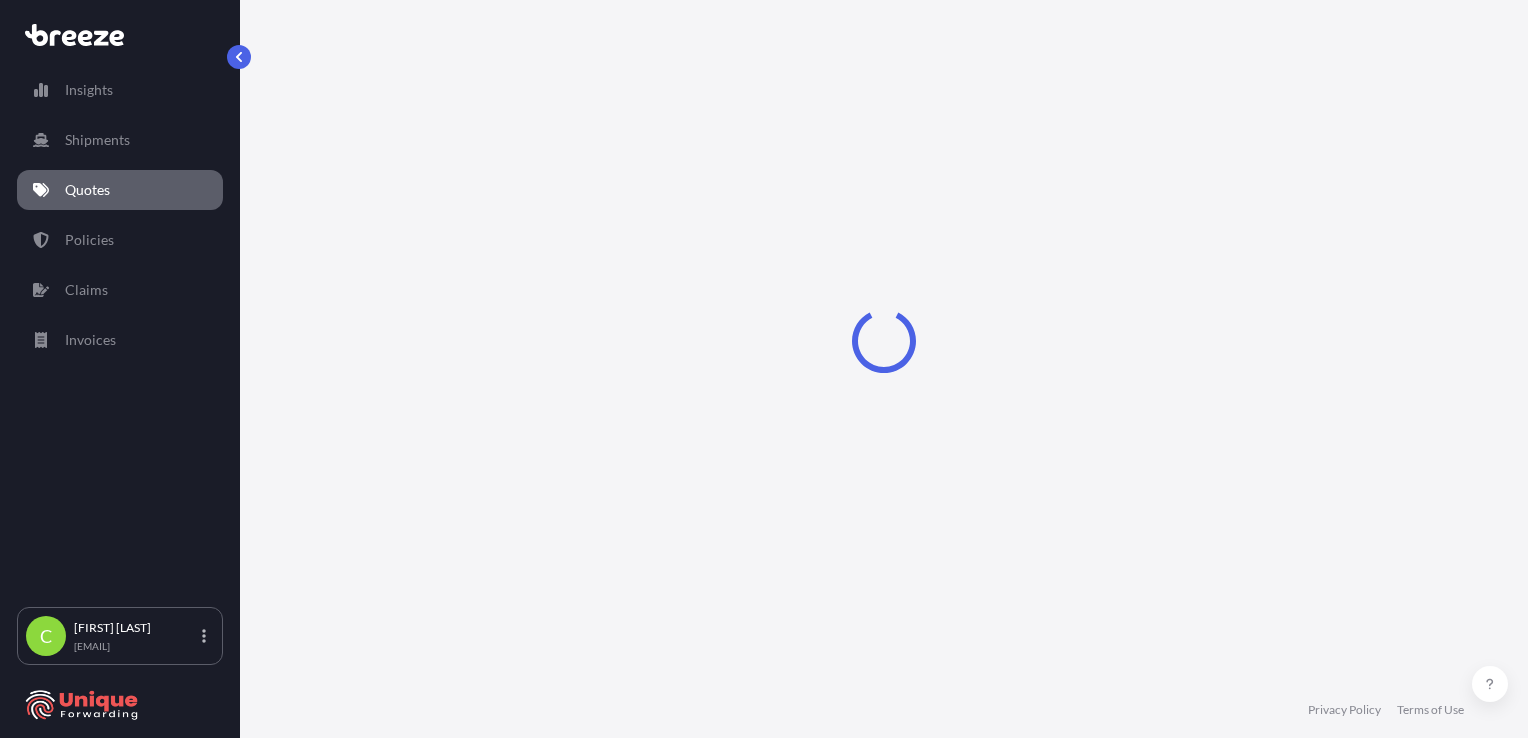 select on "Sea" 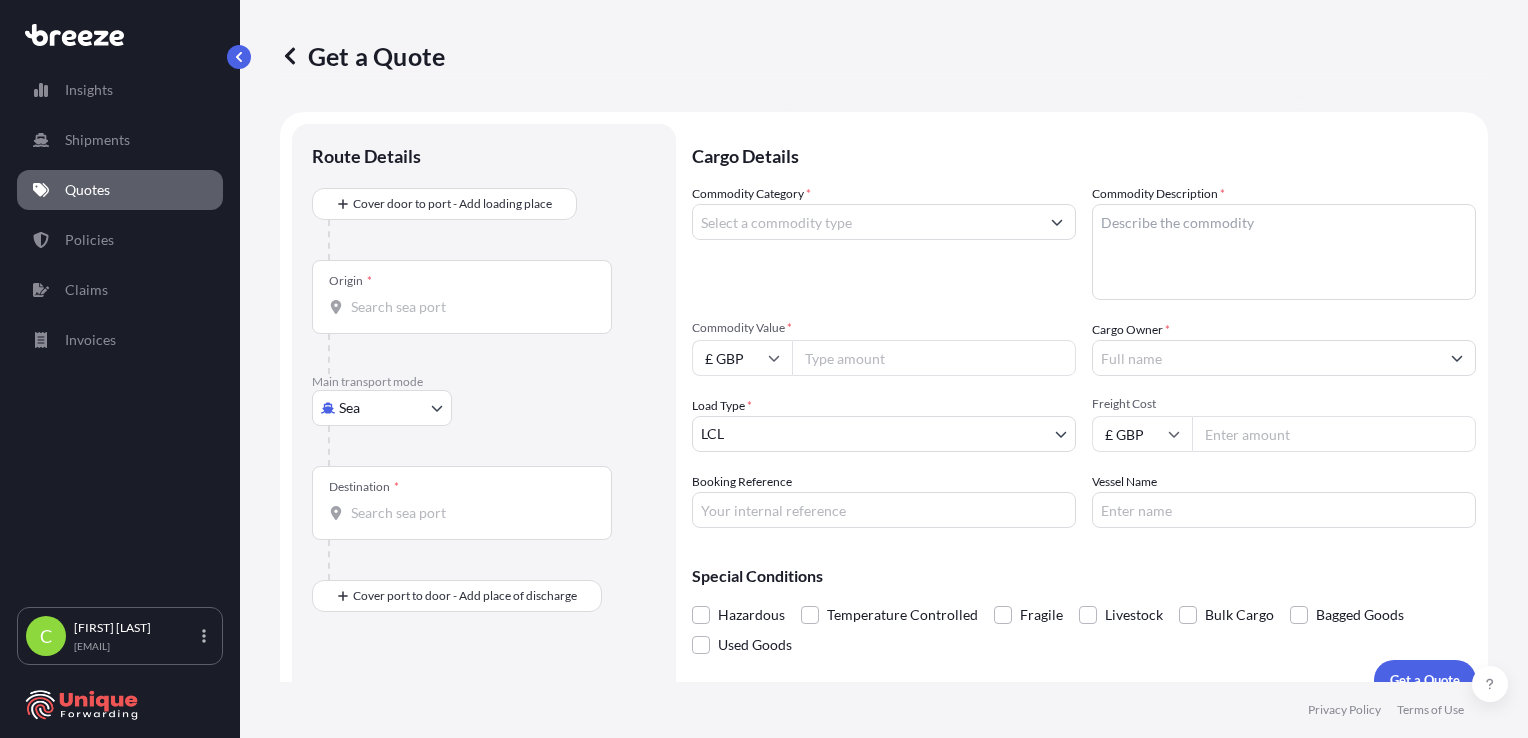 scroll, scrollTop: 29, scrollLeft: 0, axis: vertical 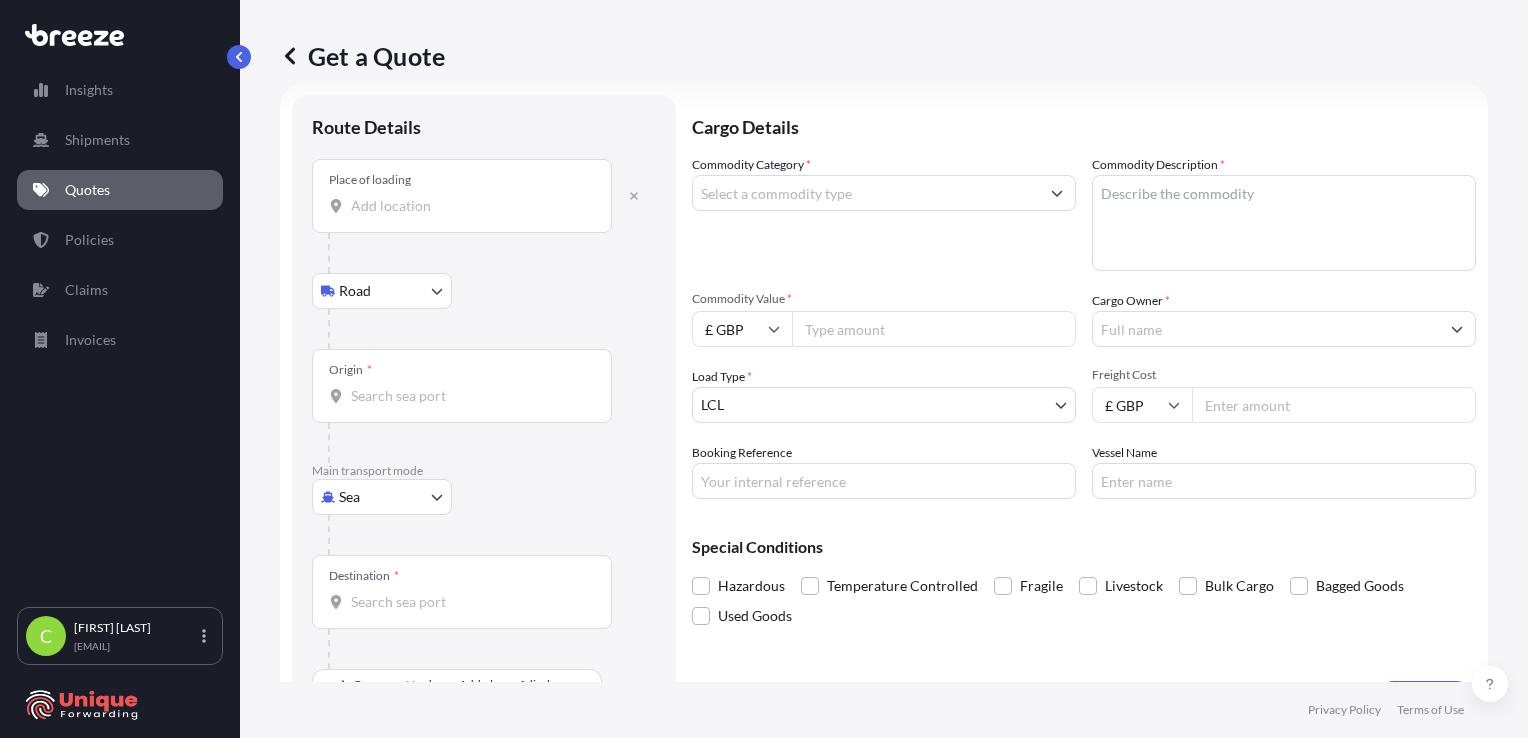 click on "Place of loading" at bounding box center [462, 196] 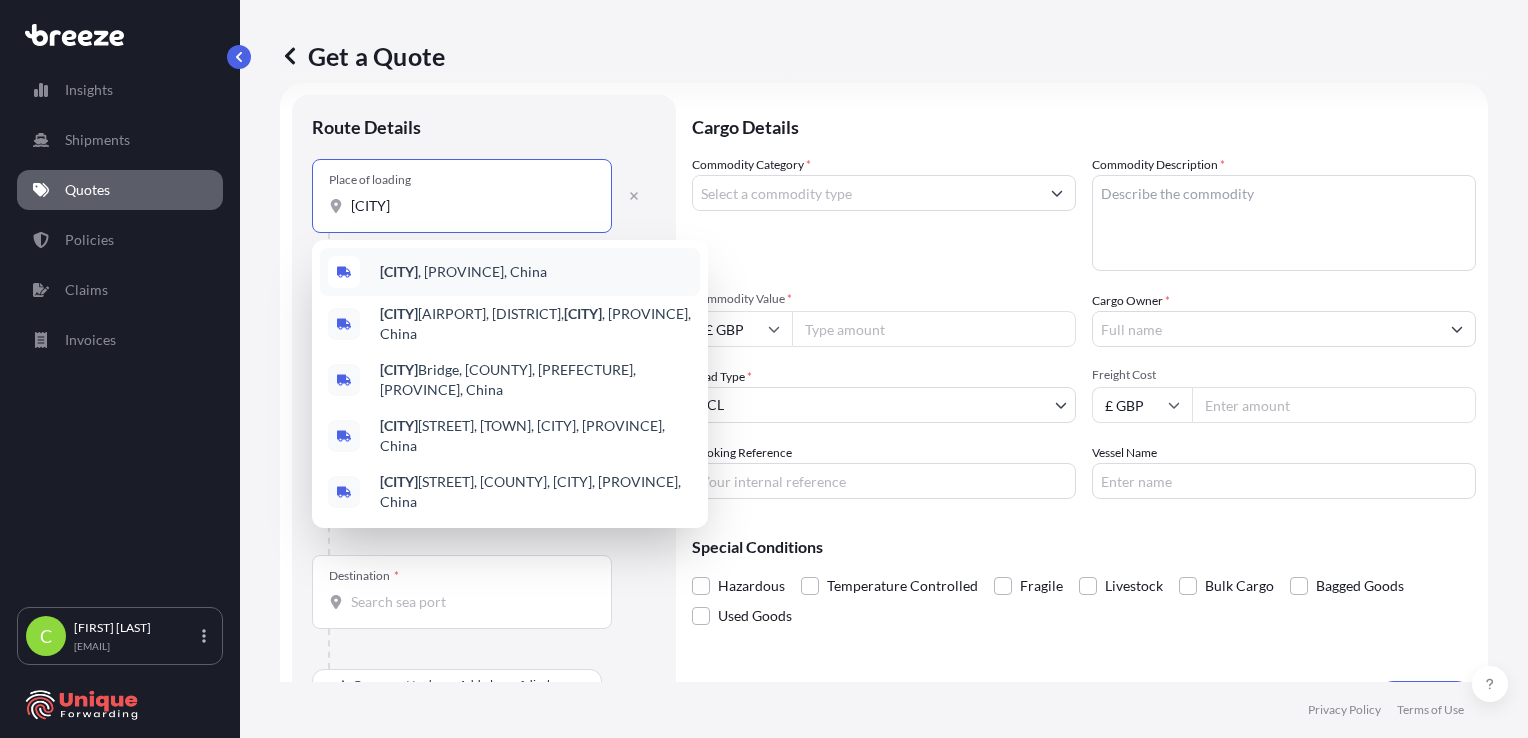 click on "[CITY]" at bounding box center (399, 271) 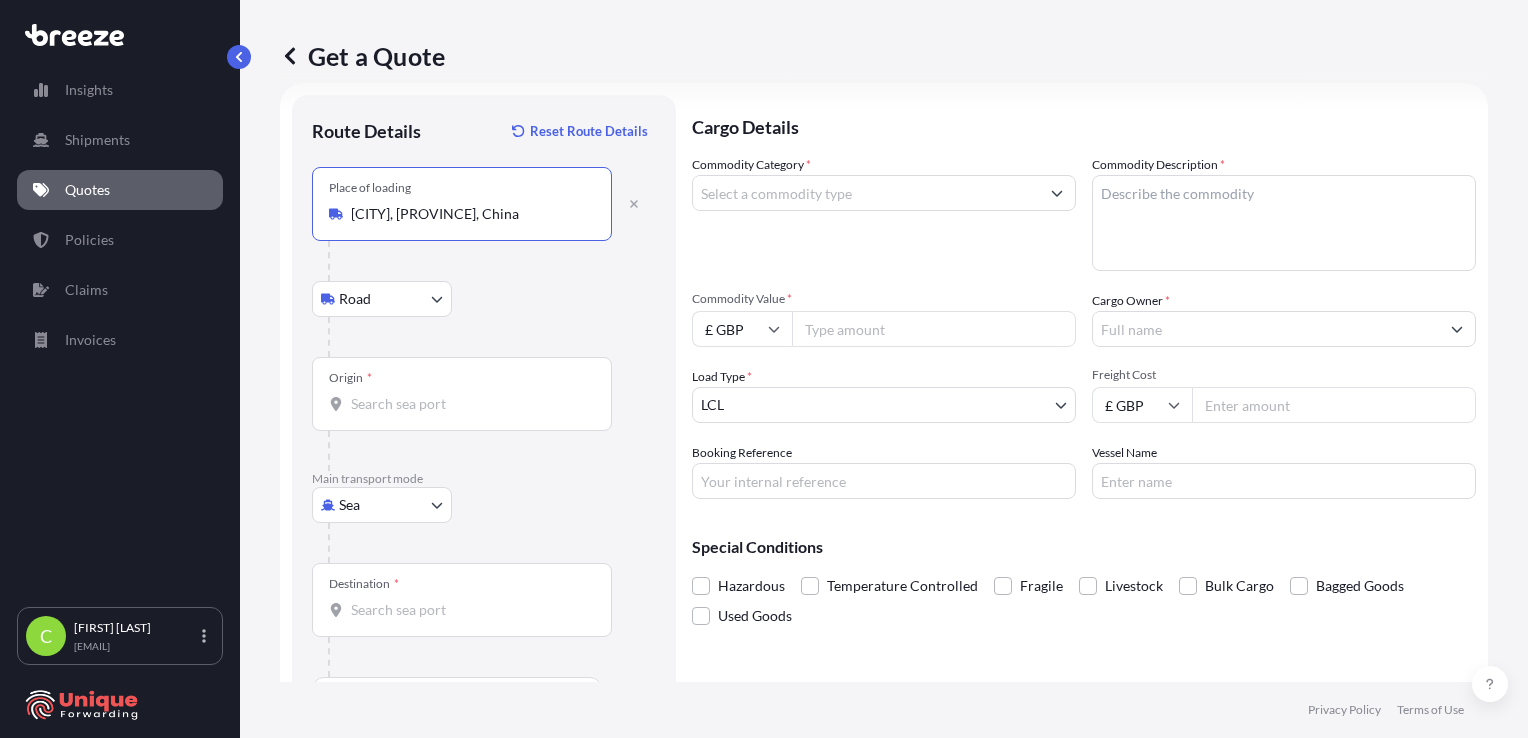 type on "[CITY], [PROVINCE], China" 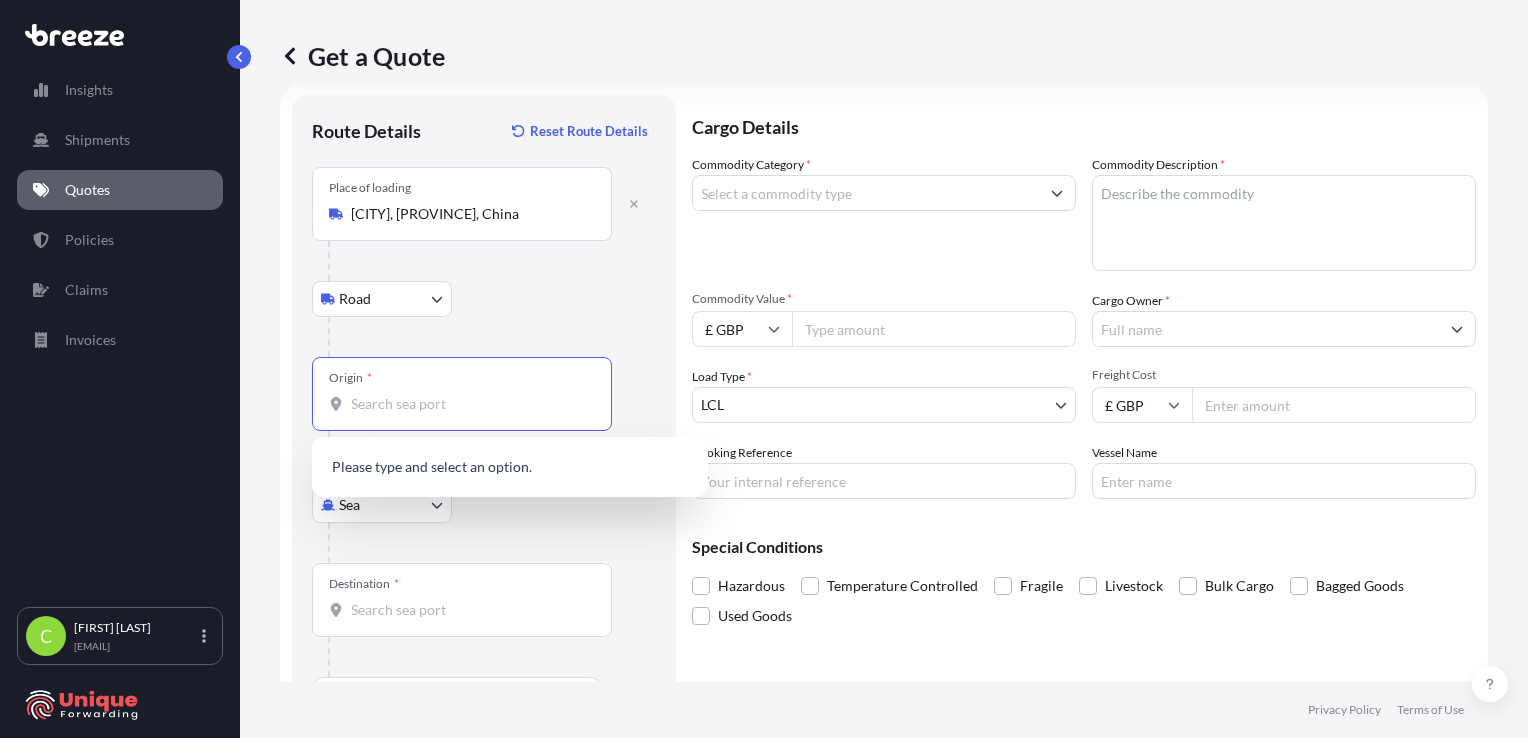 click on "Origin *" at bounding box center (469, 404) 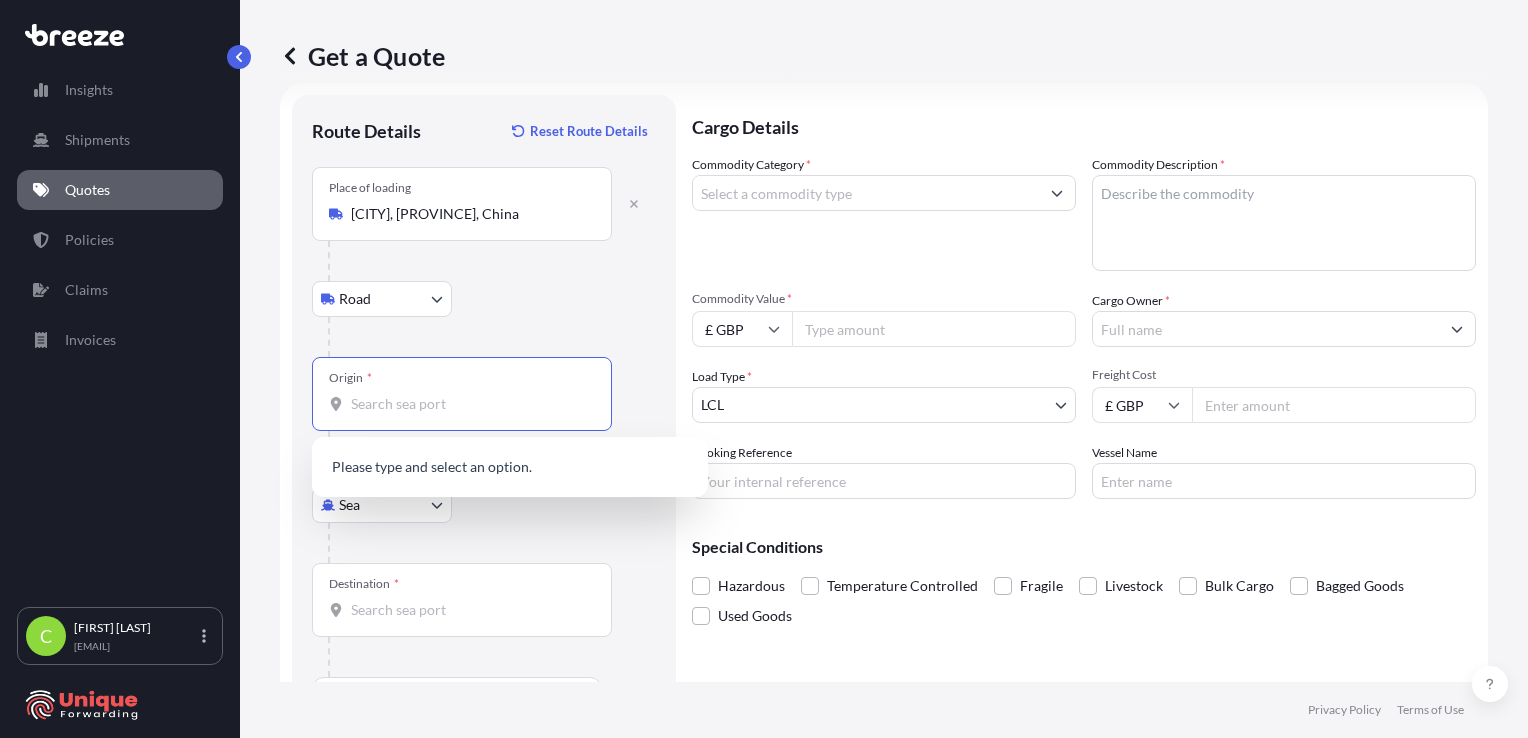 click on "Origin * Please select an origin" at bounding box center [469, 404] 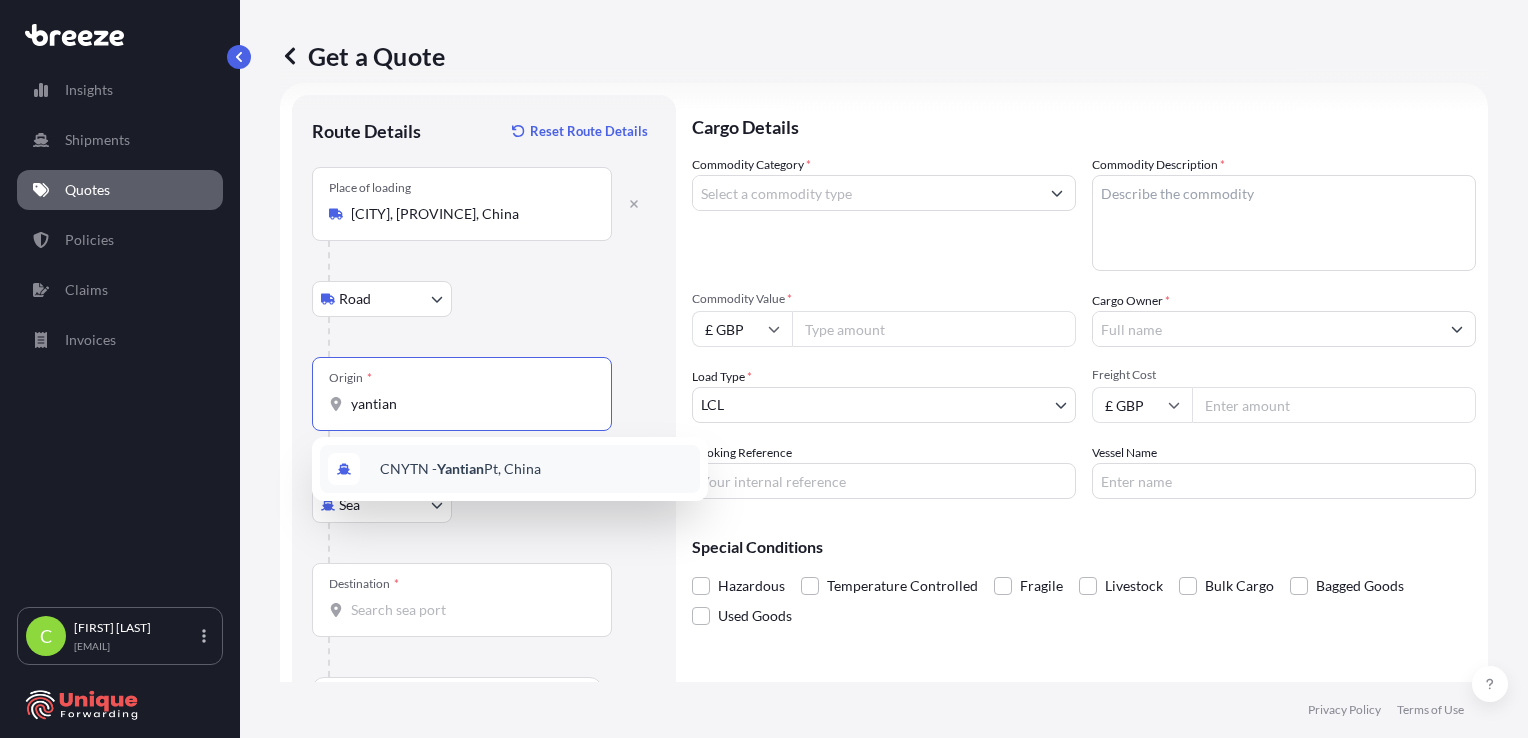 click on "CNYTN - Yantian Pt, China" at bounding box center (460, 469) 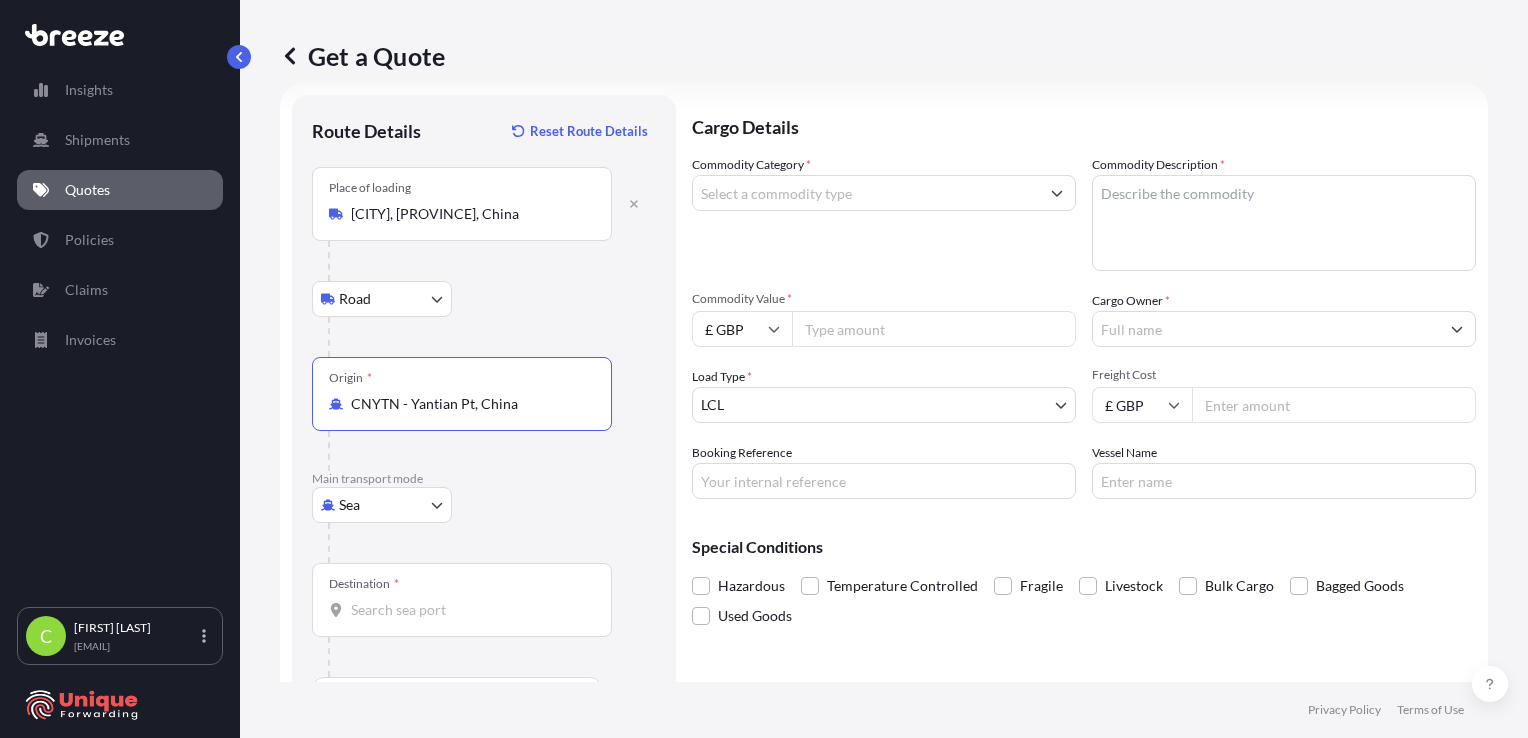 type on "CNYTN - Yantian Pt, China" 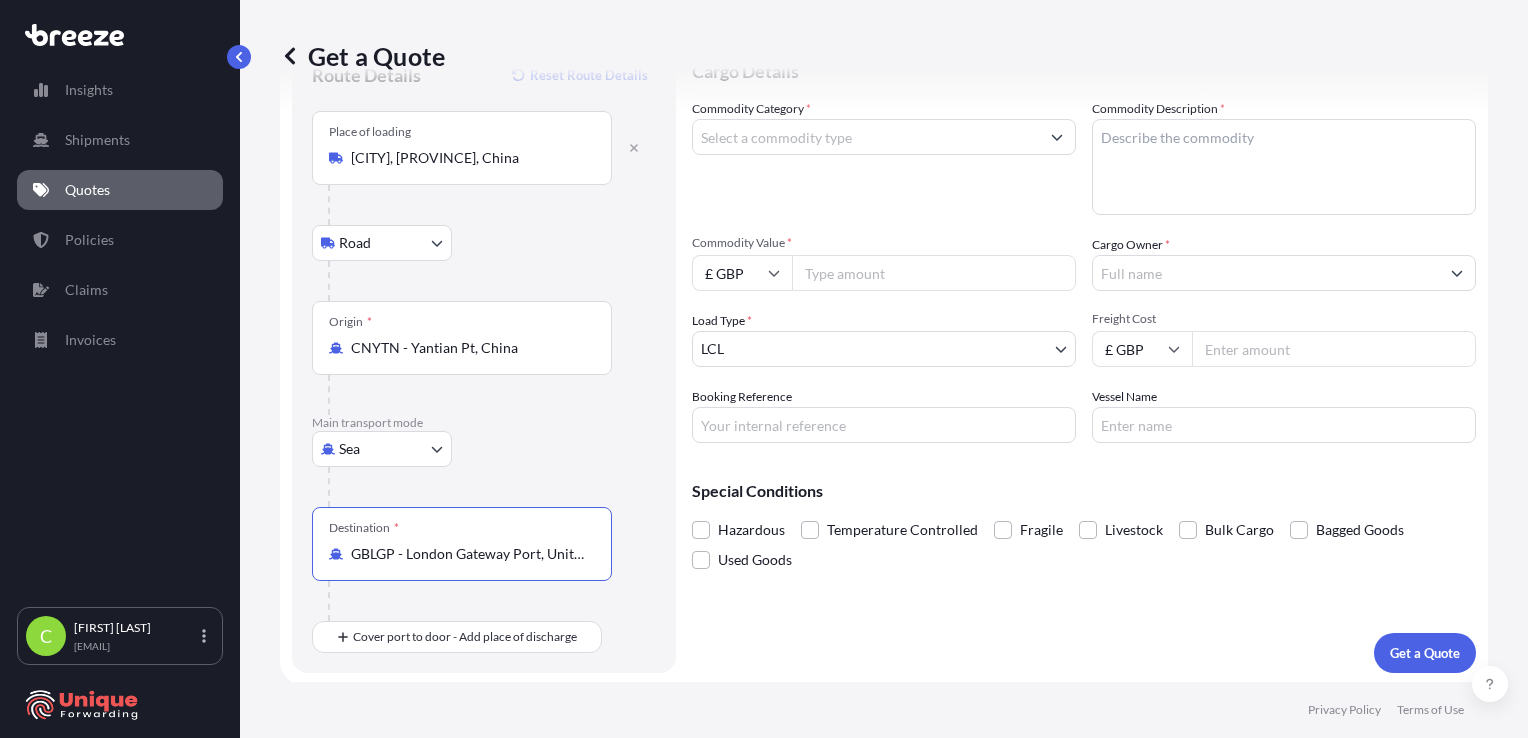 scroll, scrollTop: 86, scrollLeft: 0, axis: vertical 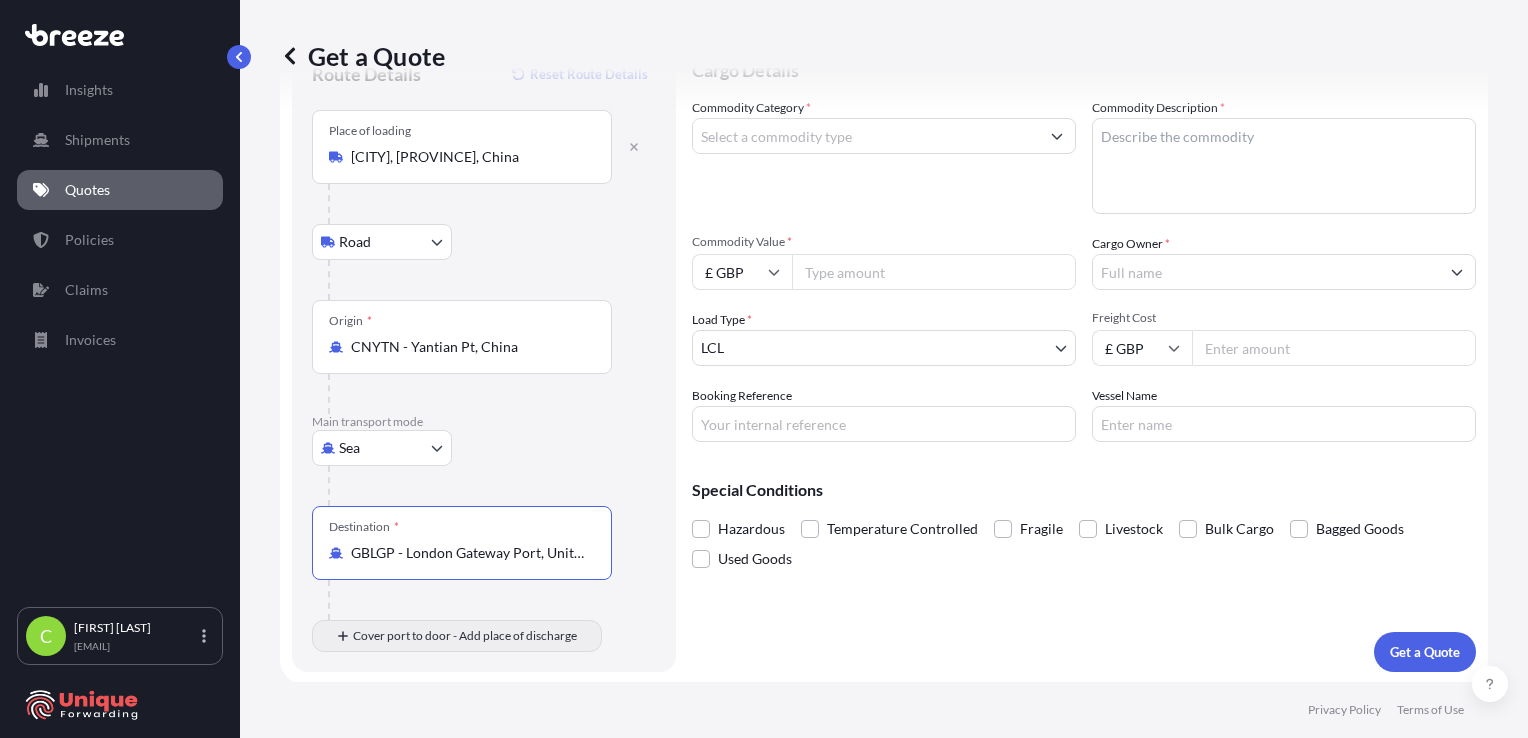 type on "GBLGP - London Gateway Port, United Kingdom" 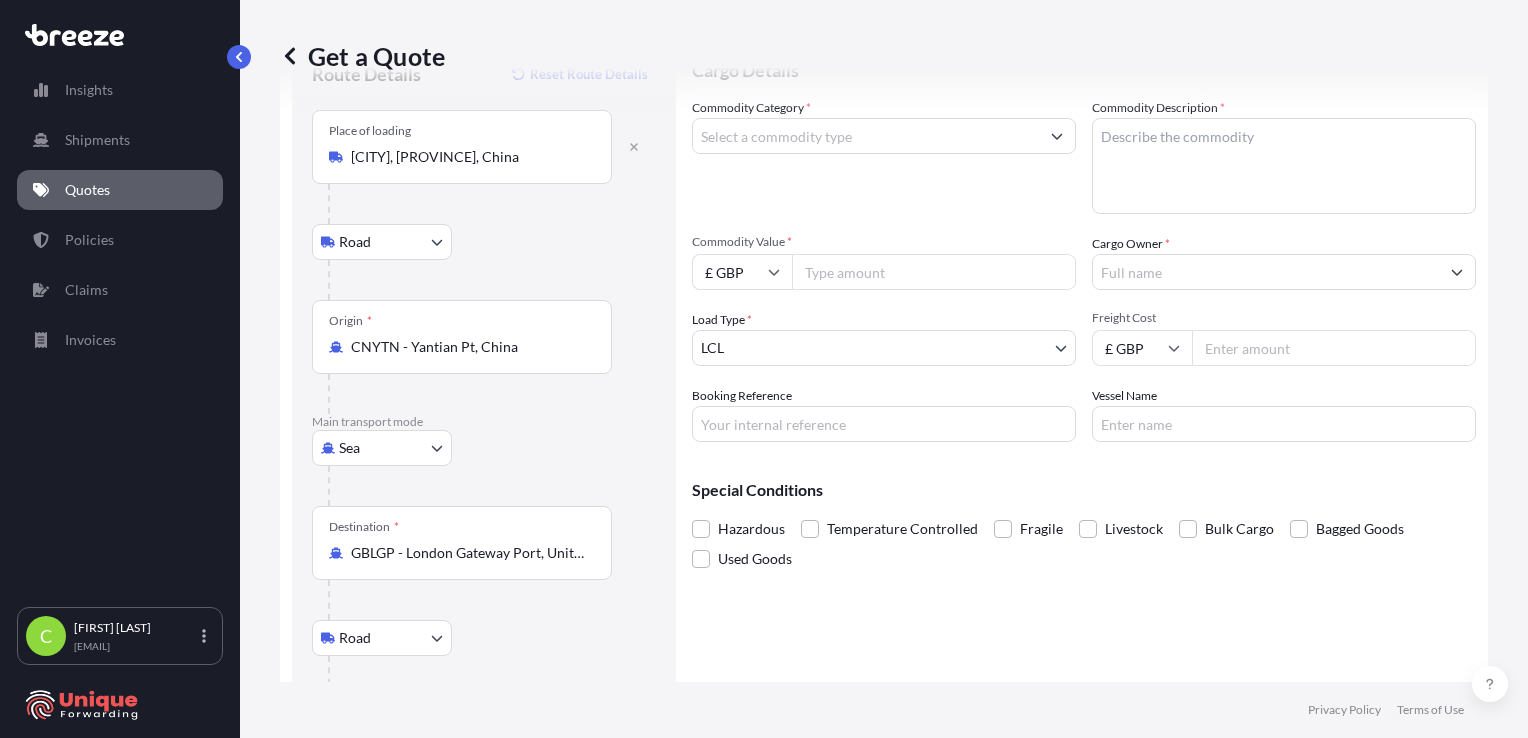scroll, scrollTop: 204, scrollLeft: 0, axis: vertical 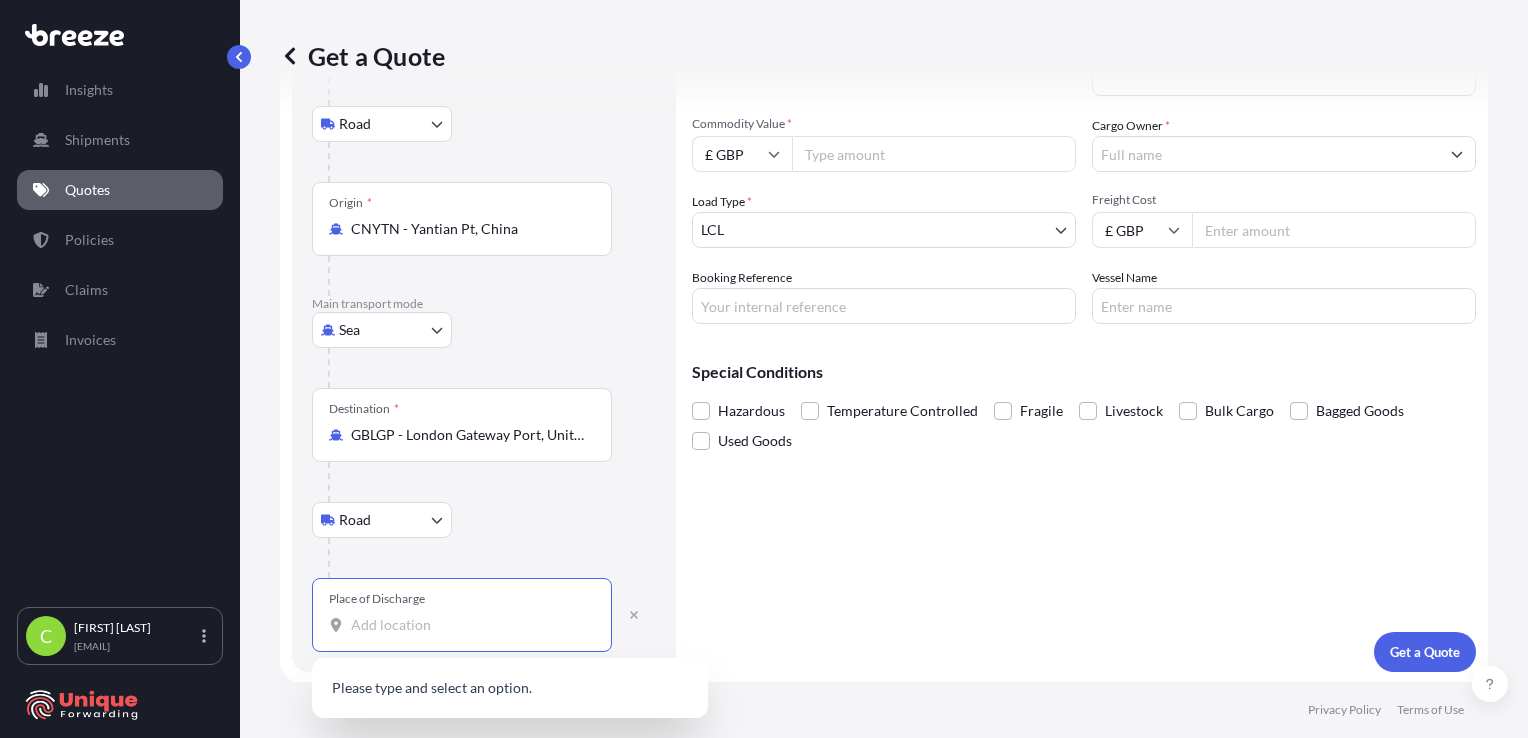 click on "Place of Discharge" at bounding box center (469, 625) 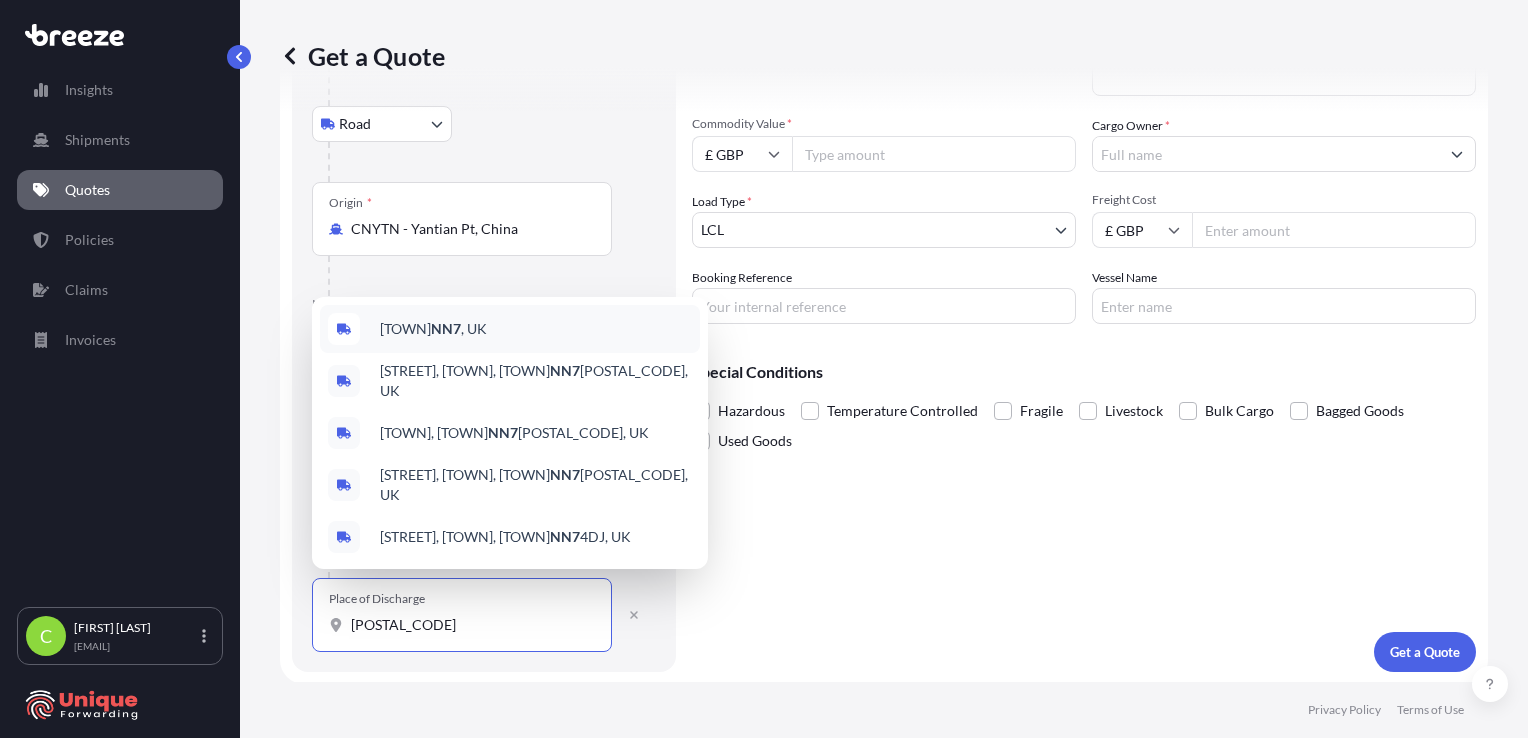 click on "[TOWN] [POSTAL_CODE], UK" at bounding box center [510, 329] 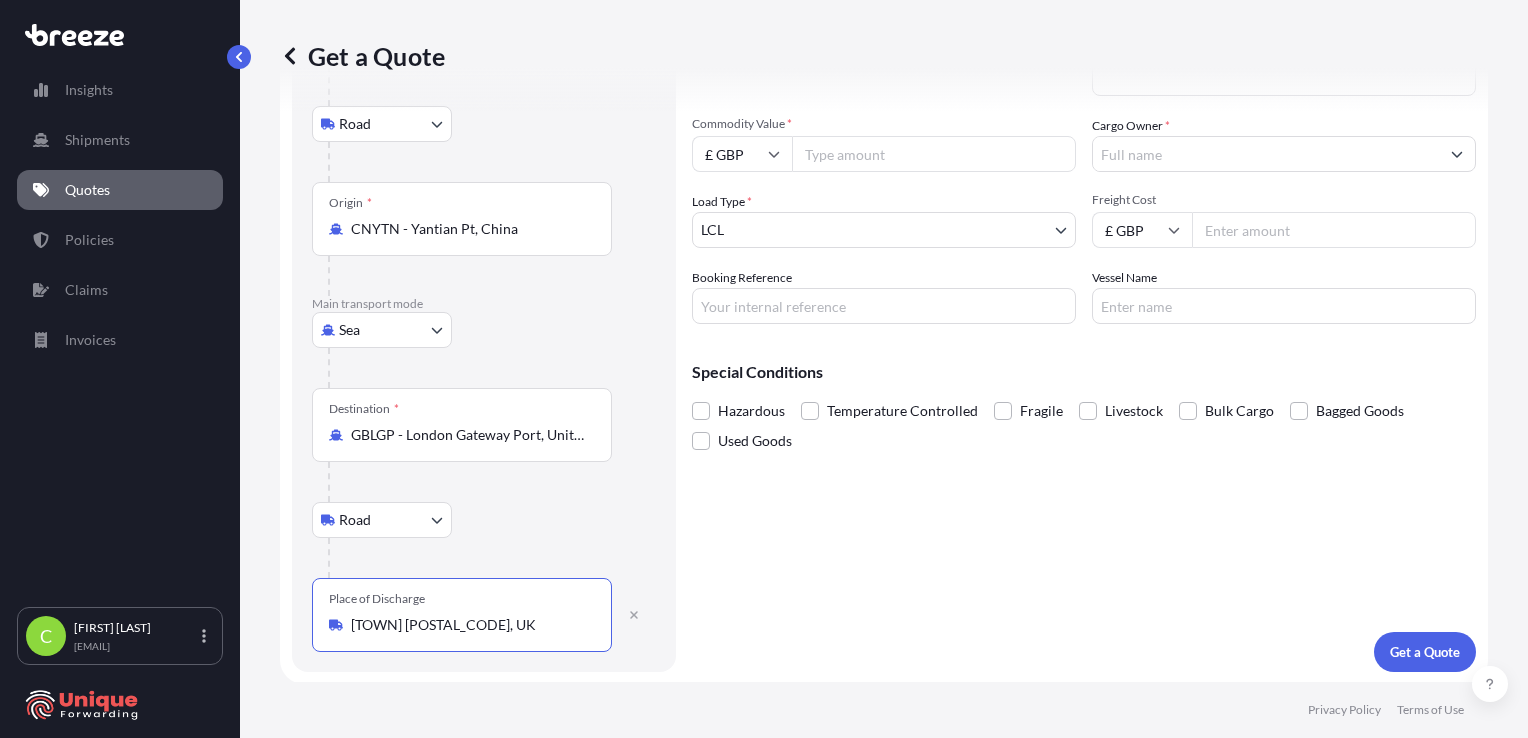 type on "[TOWN] [POSTAL_CODE], UK" 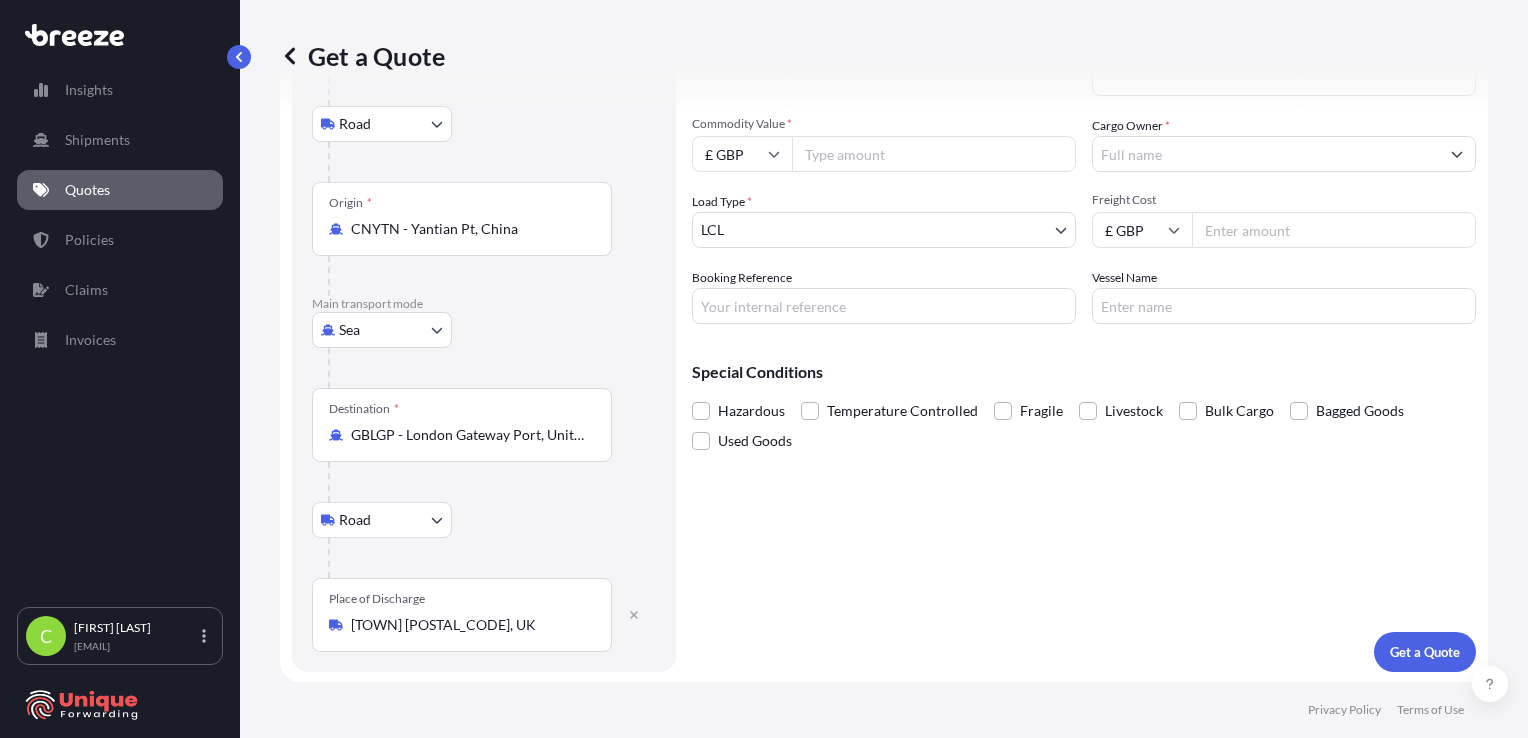 click on "Commodity Value   *" at bounding box center [934, 154] 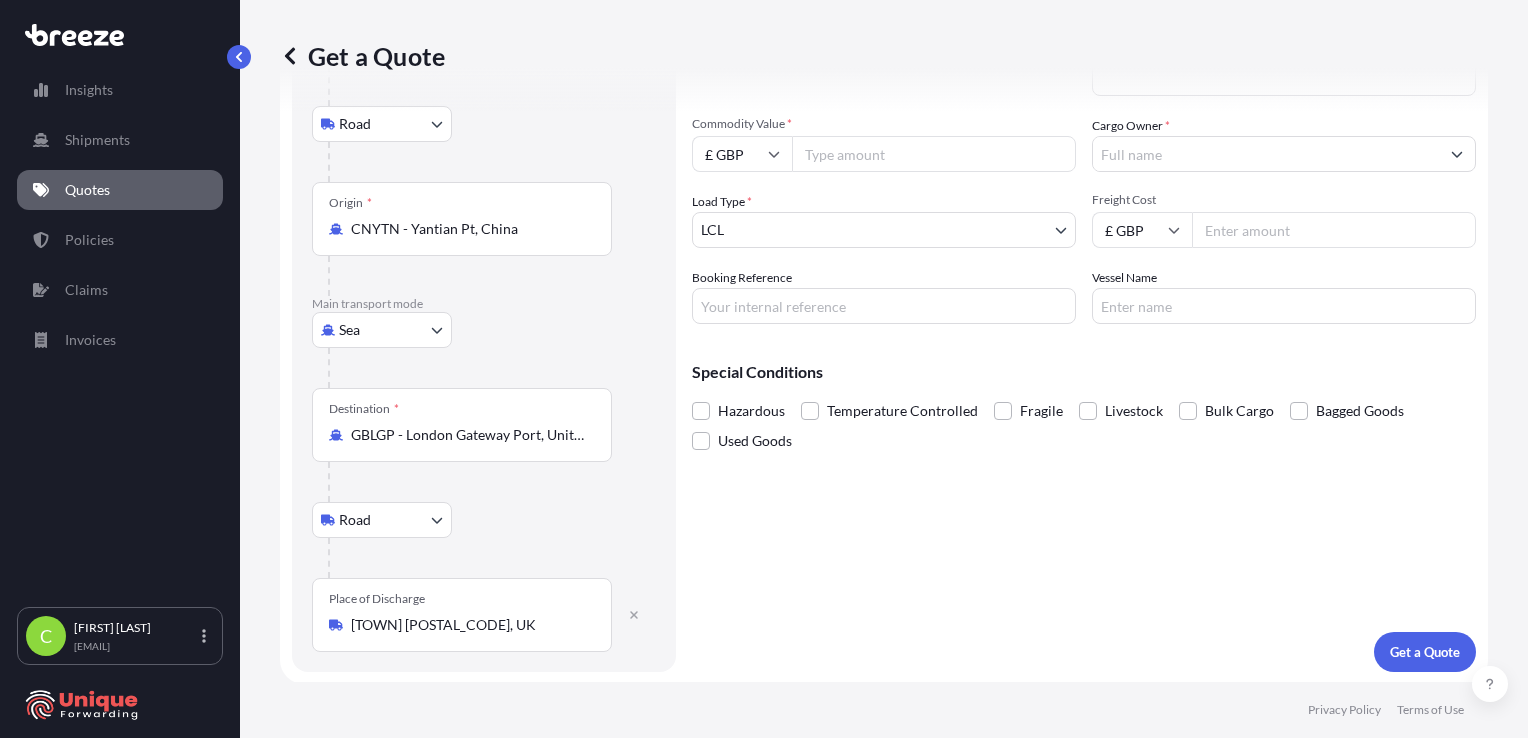scroll, scrollTop: 0, scrollLeft: 0, axis: both 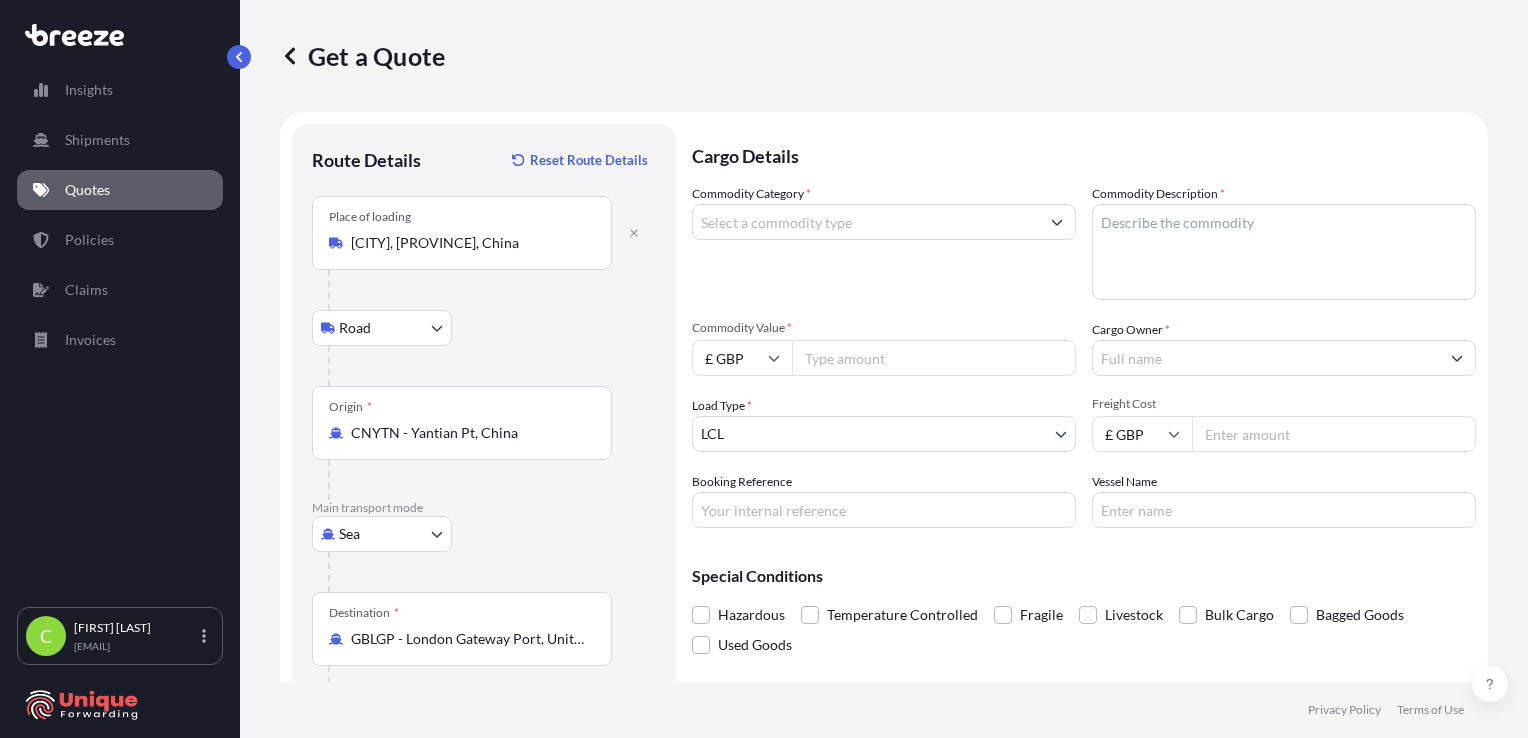 click on "Commodity Category *" at bounding box center [866, 222] 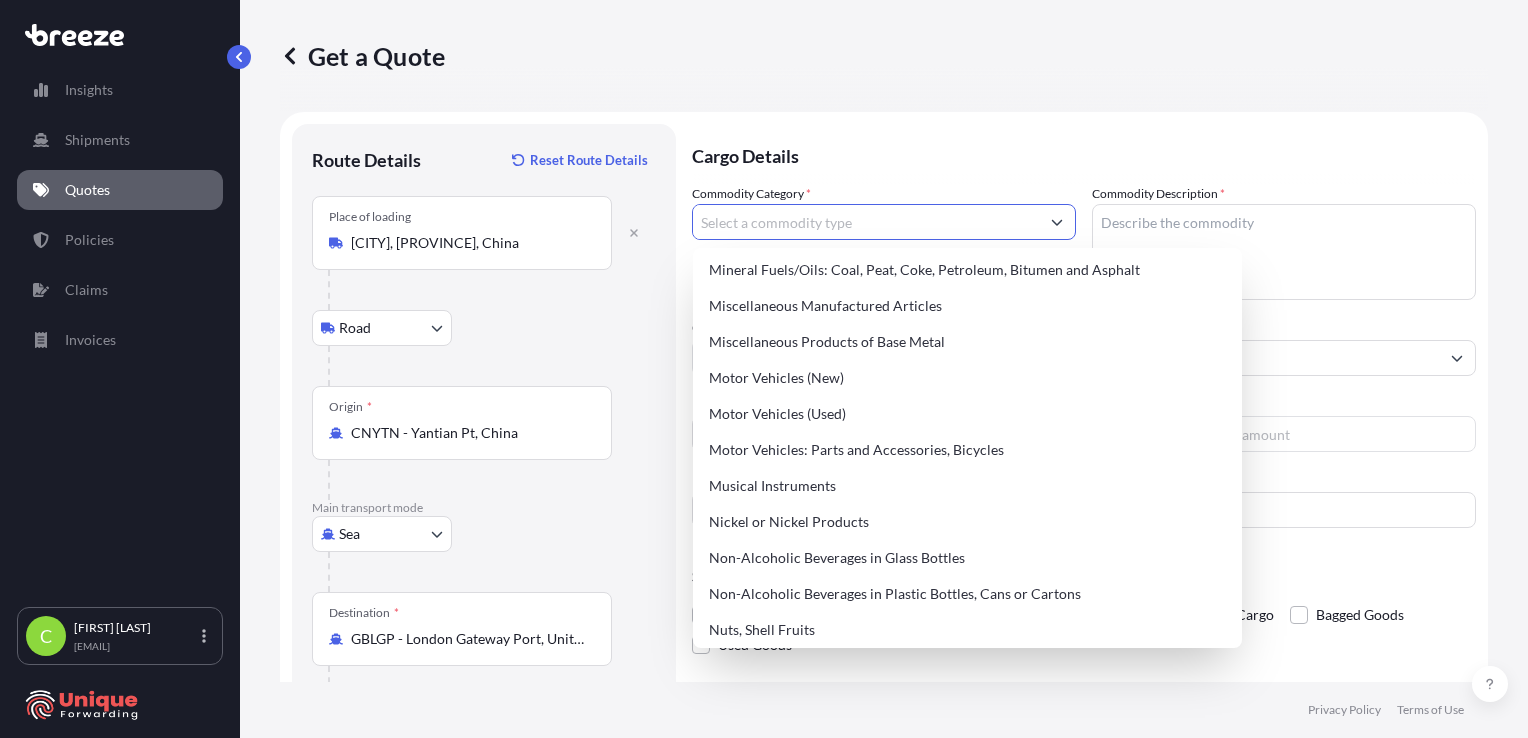 scroll, scrollTop: 2799, scrollLeft: 0, axis: vertical 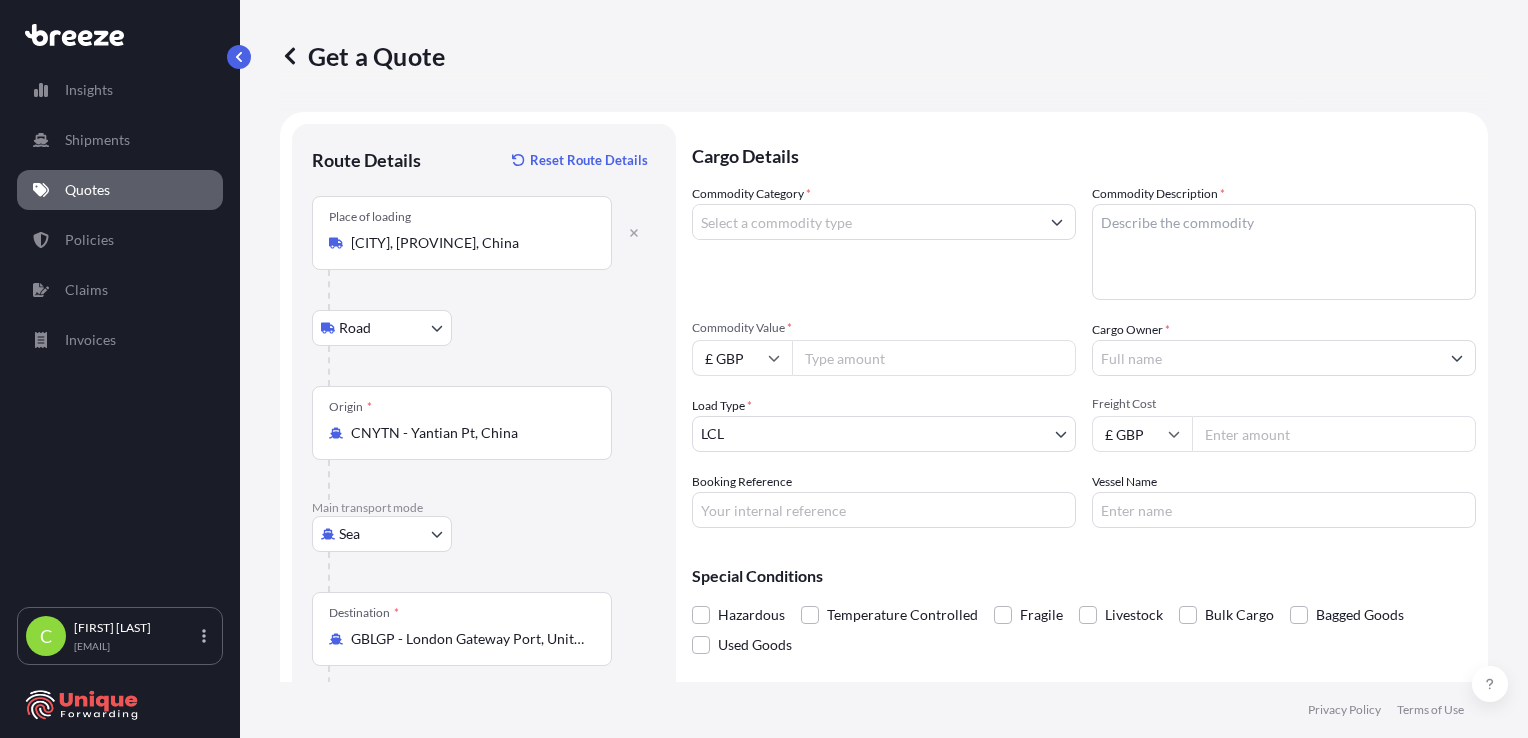 click on "Vessel Name" at bounding box center [1284, 500] 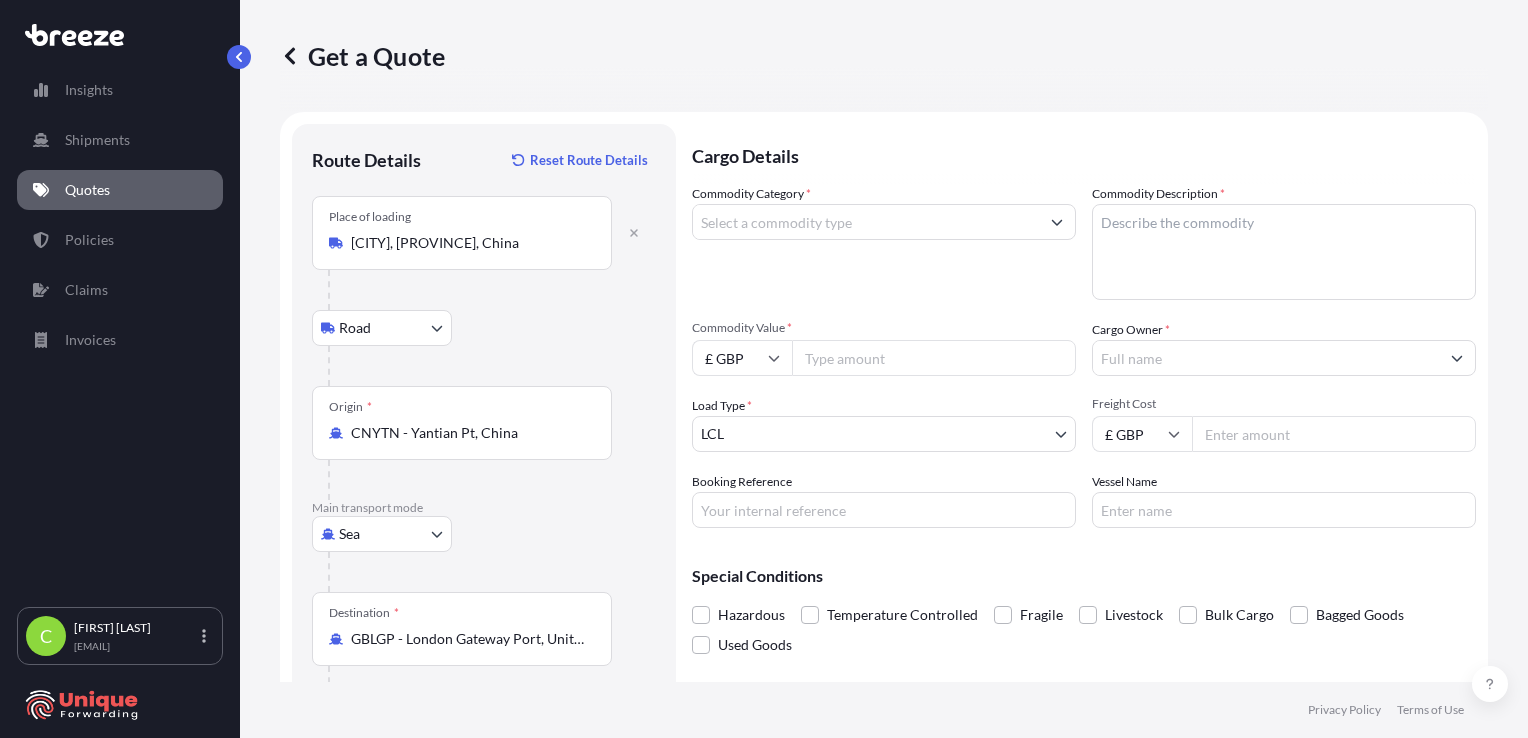 click on "Commodity Category *" at bounding box center (866, 222) 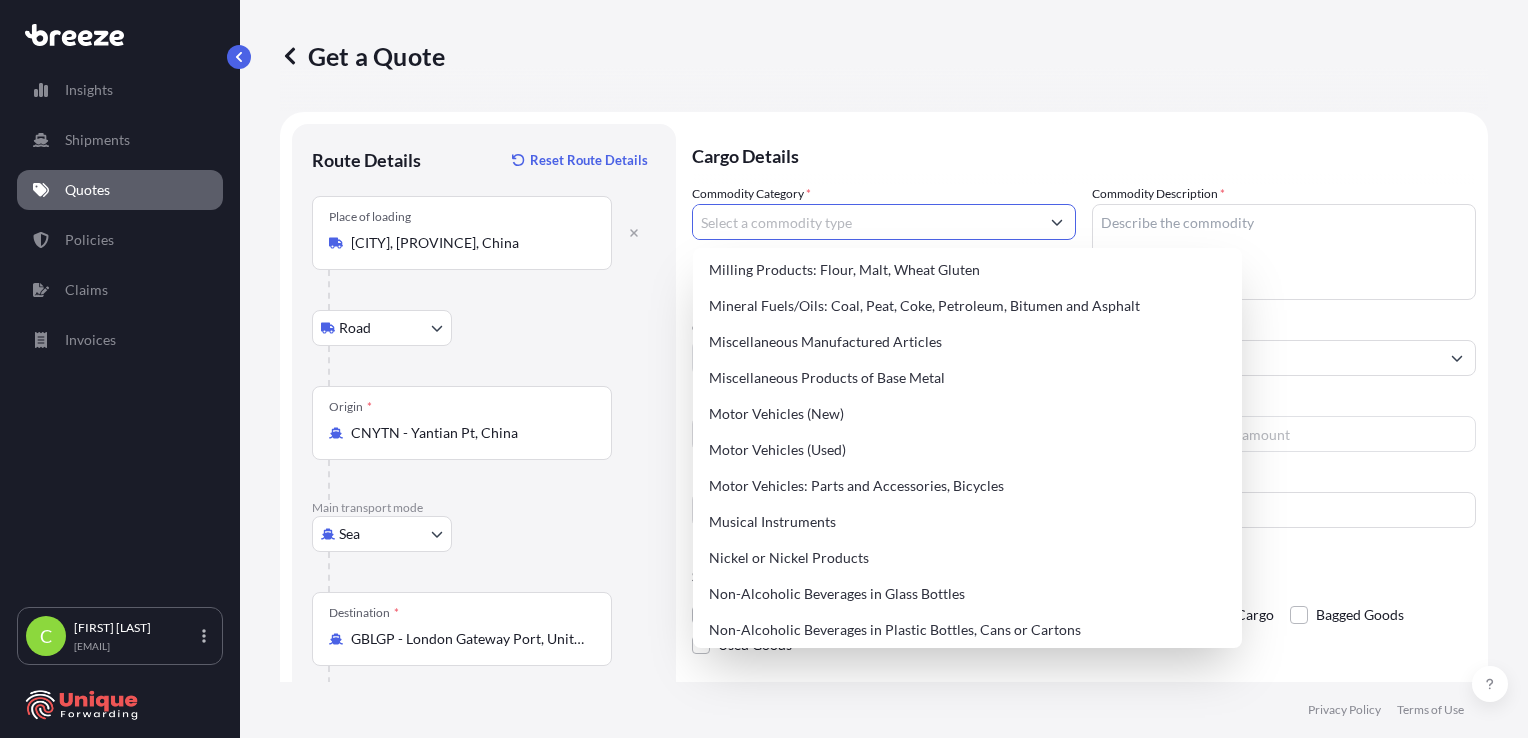 scroll, scrollTop: 2728, scrollLeft: 0, axis: vertical 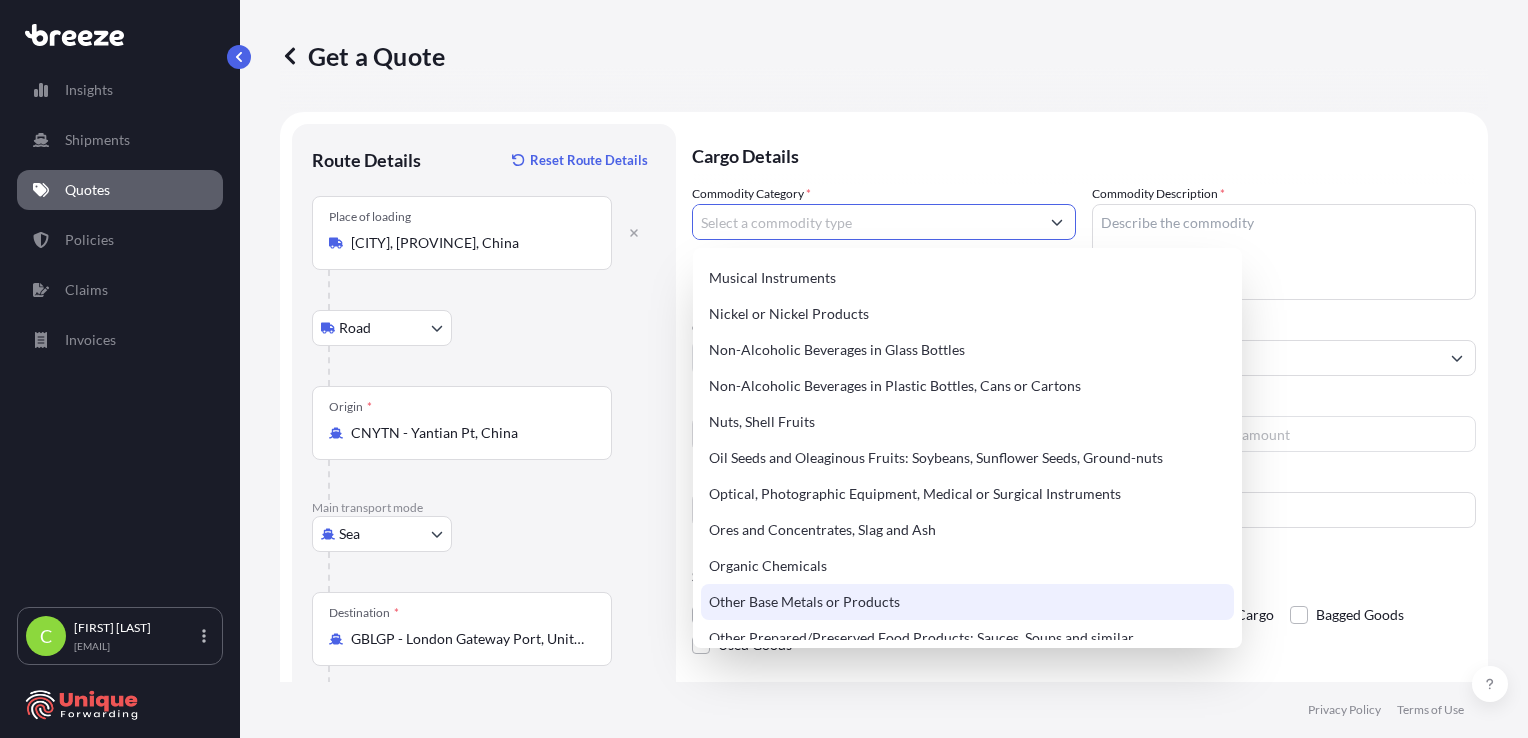 click on "Other Base Metals or Products" at bounding box center [967, 602] 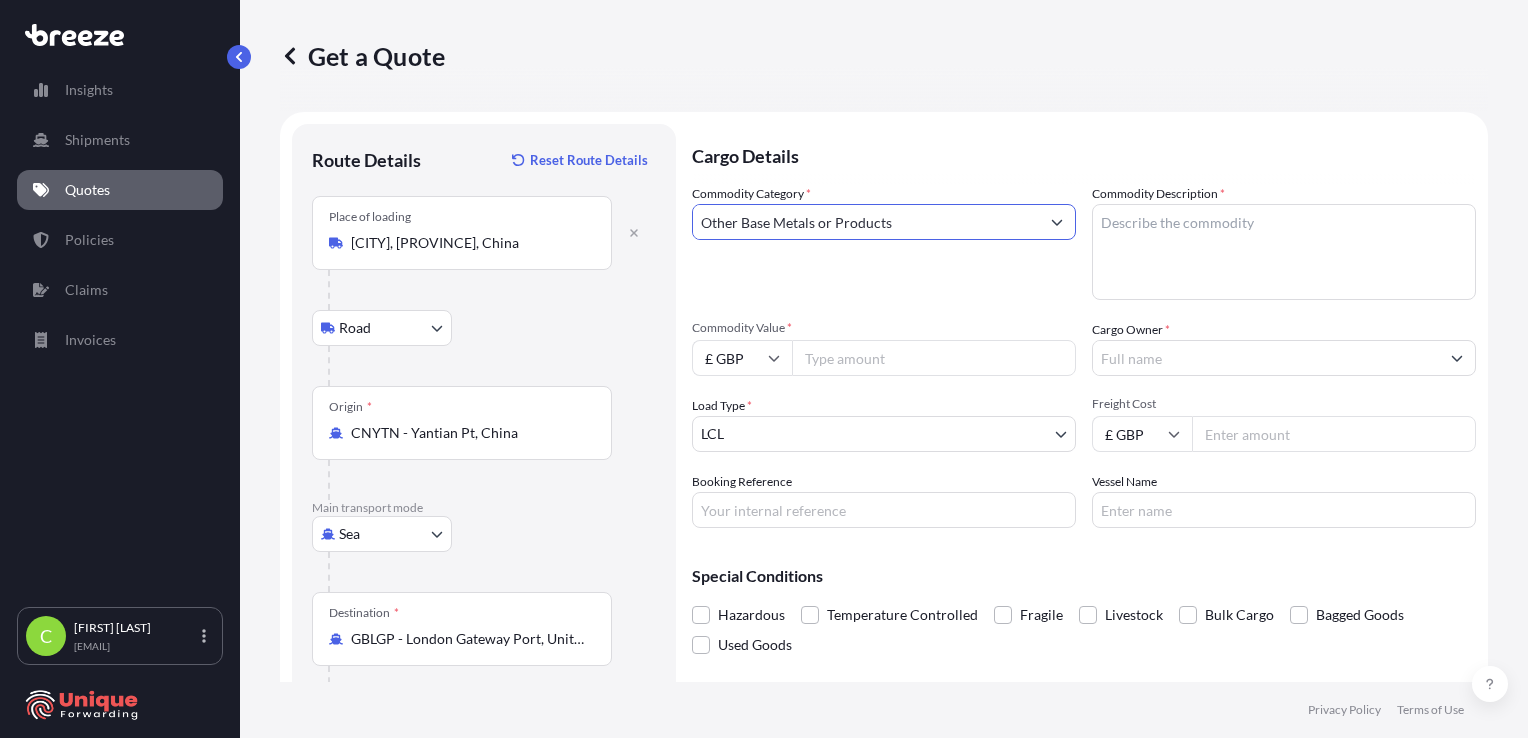 click on "Commodity Description *" at bounding box center (1284, 252) 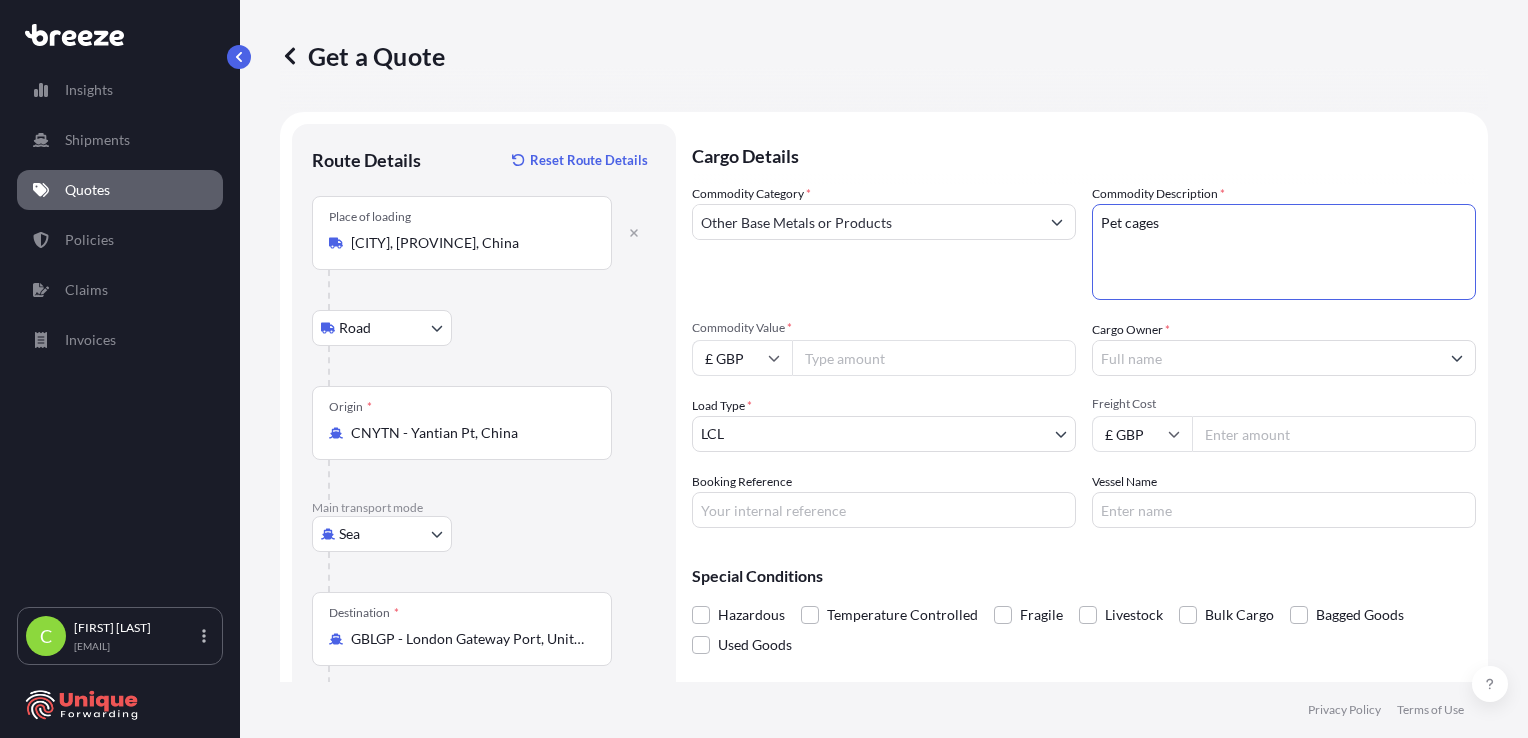 type on "Pet cages" 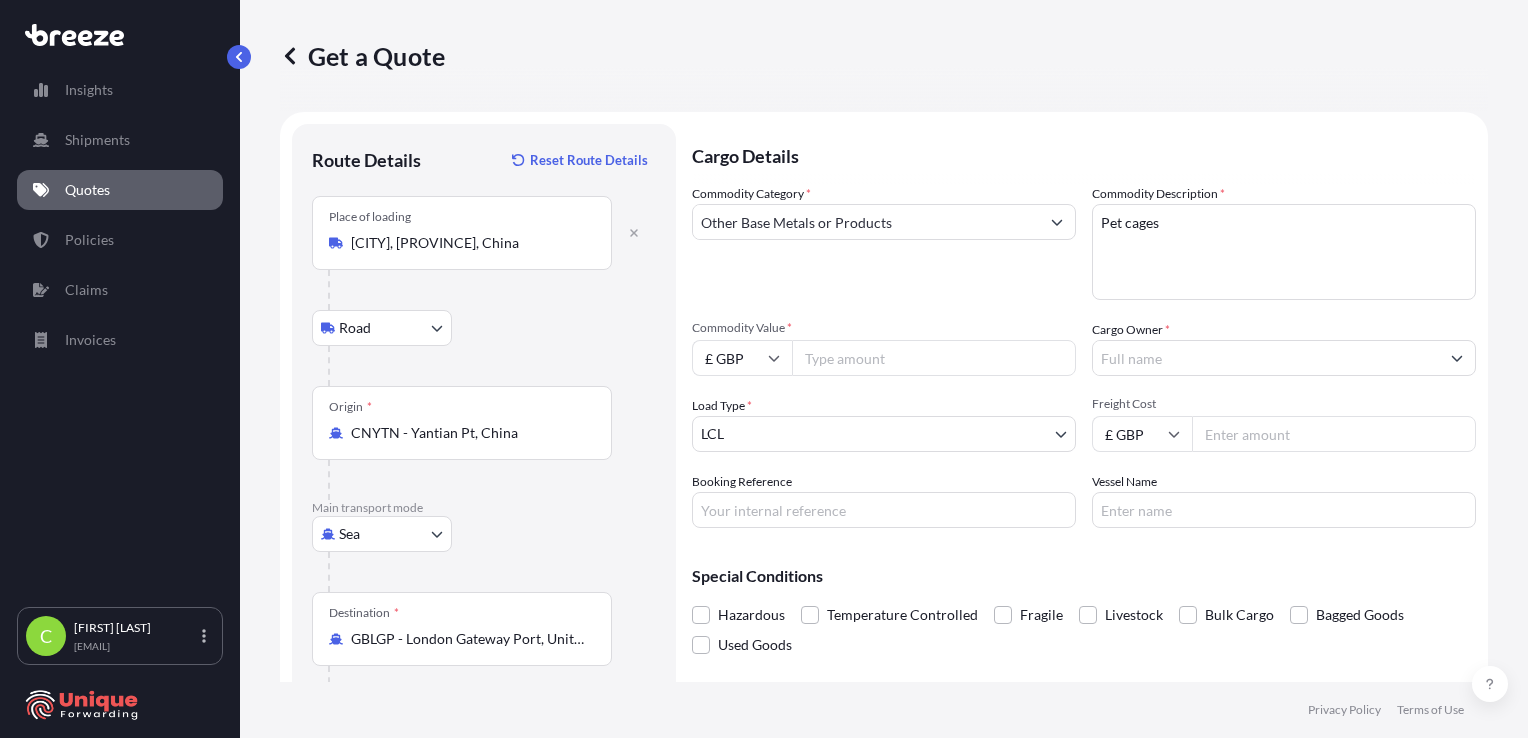 click on "Commodity Value   *" at bounding box center [934, 358] 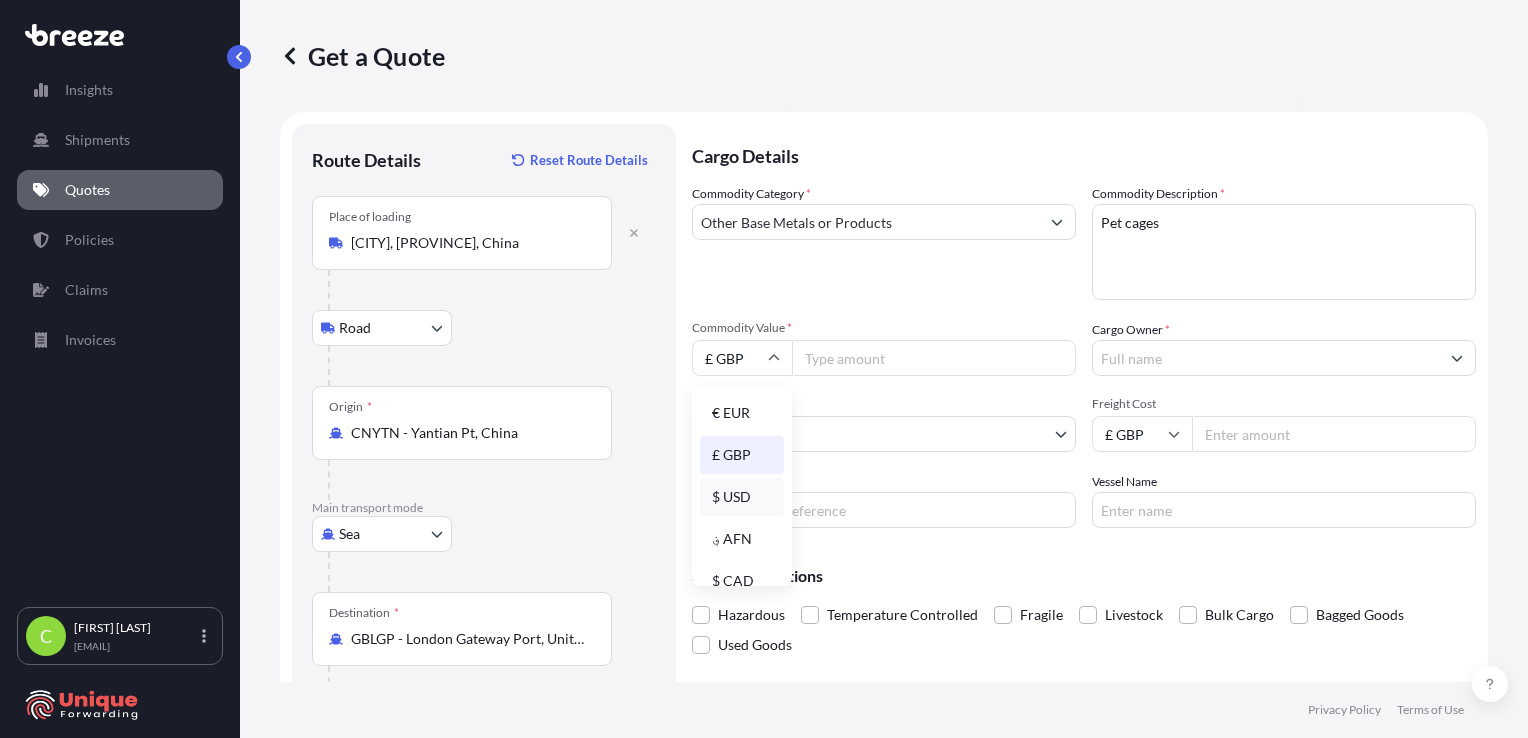 click on "$ USD" at bounding box center [742, 497] 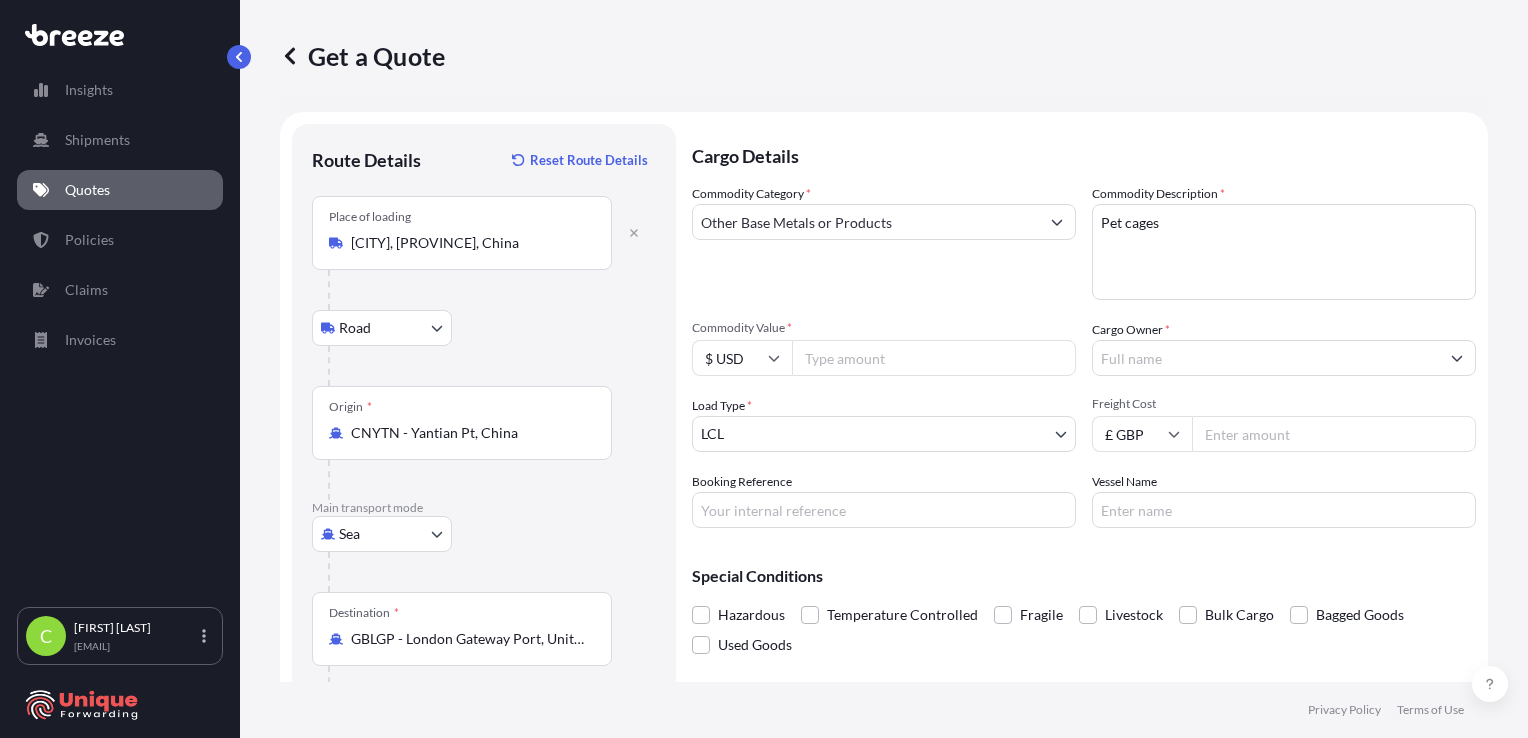 click on "Commodity Value   *" at bounding box center (934, 358) 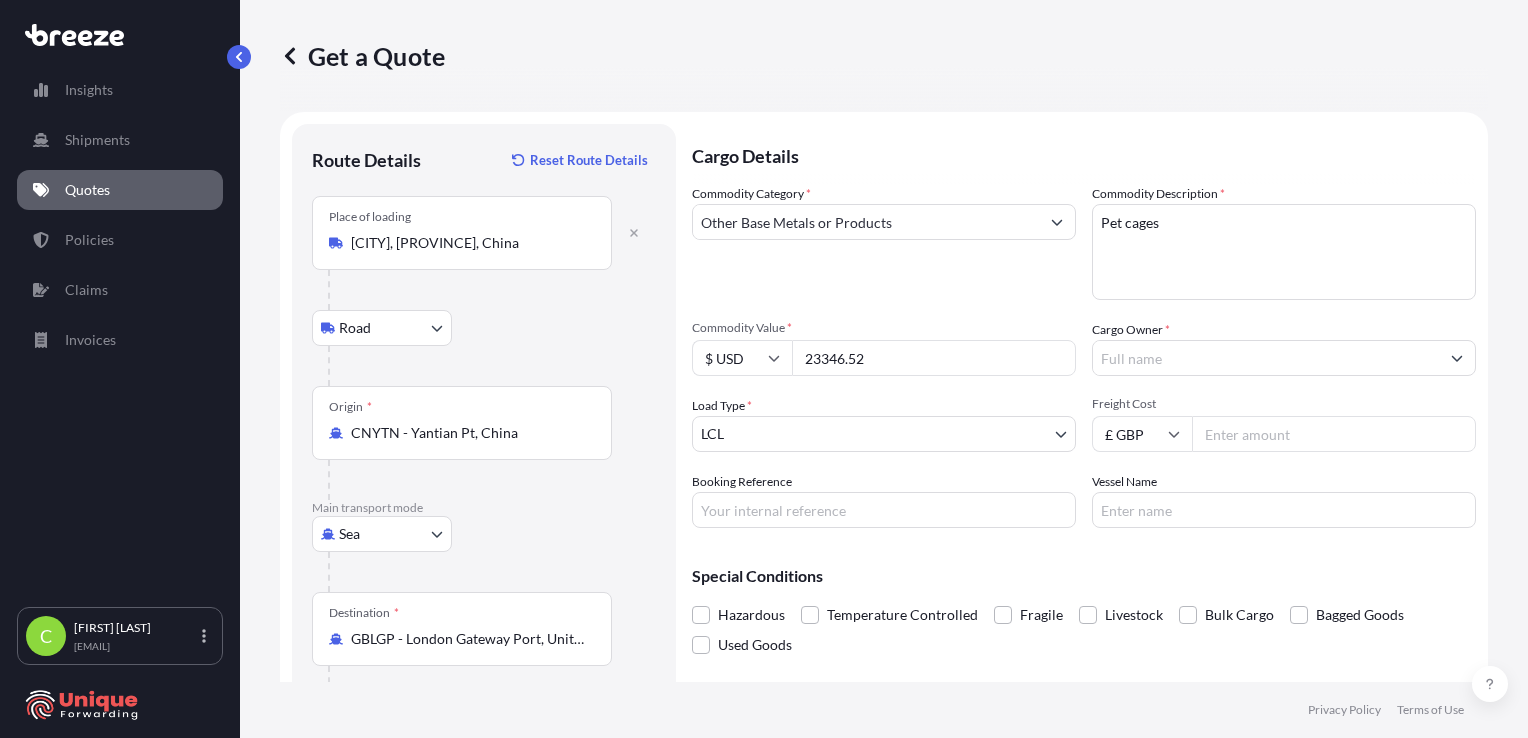 type on "23346.52" 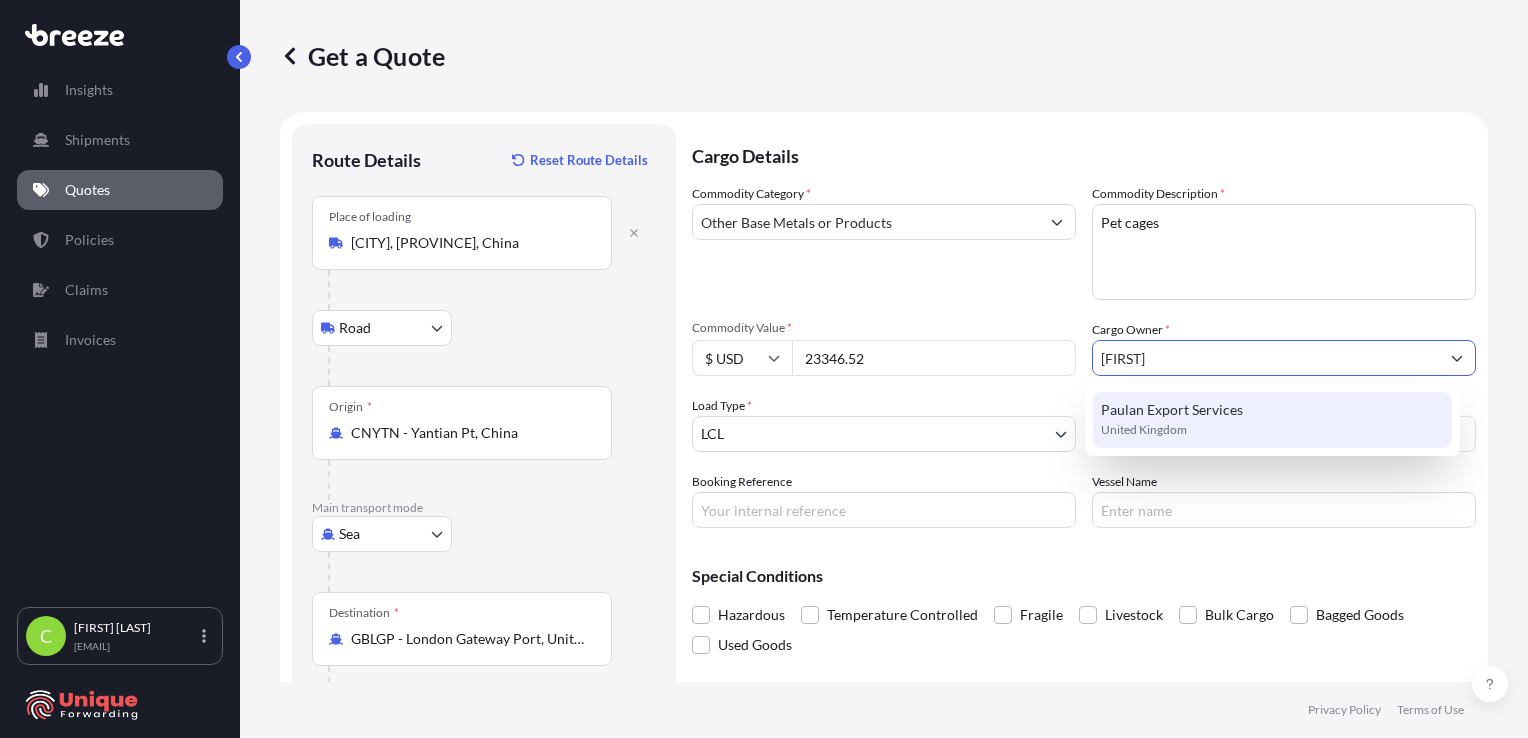 click on "United Kingdom" at bounding box center (1144, 430) 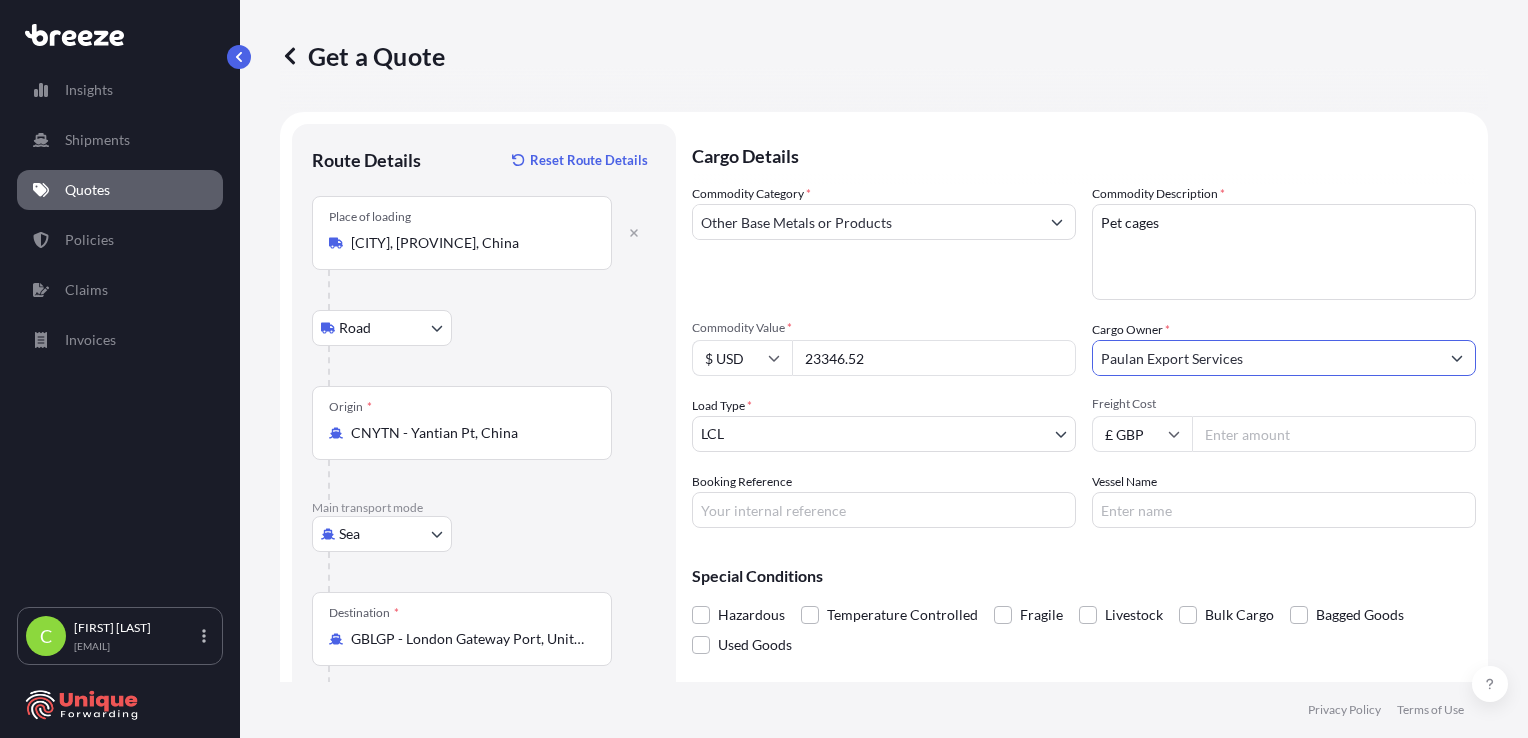 type on "Paulan Export Services" 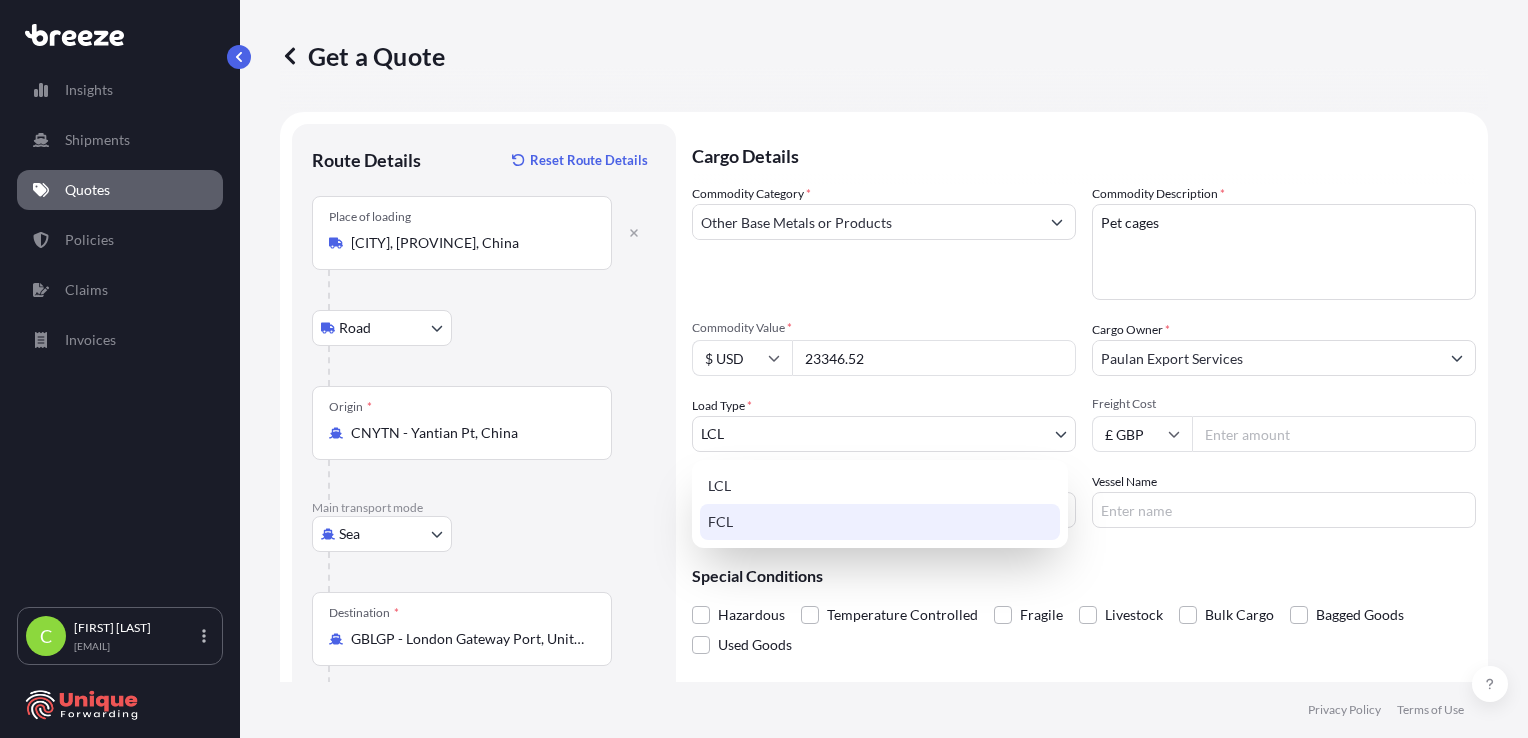 click on "FCL" at bounding box center [880, 522] 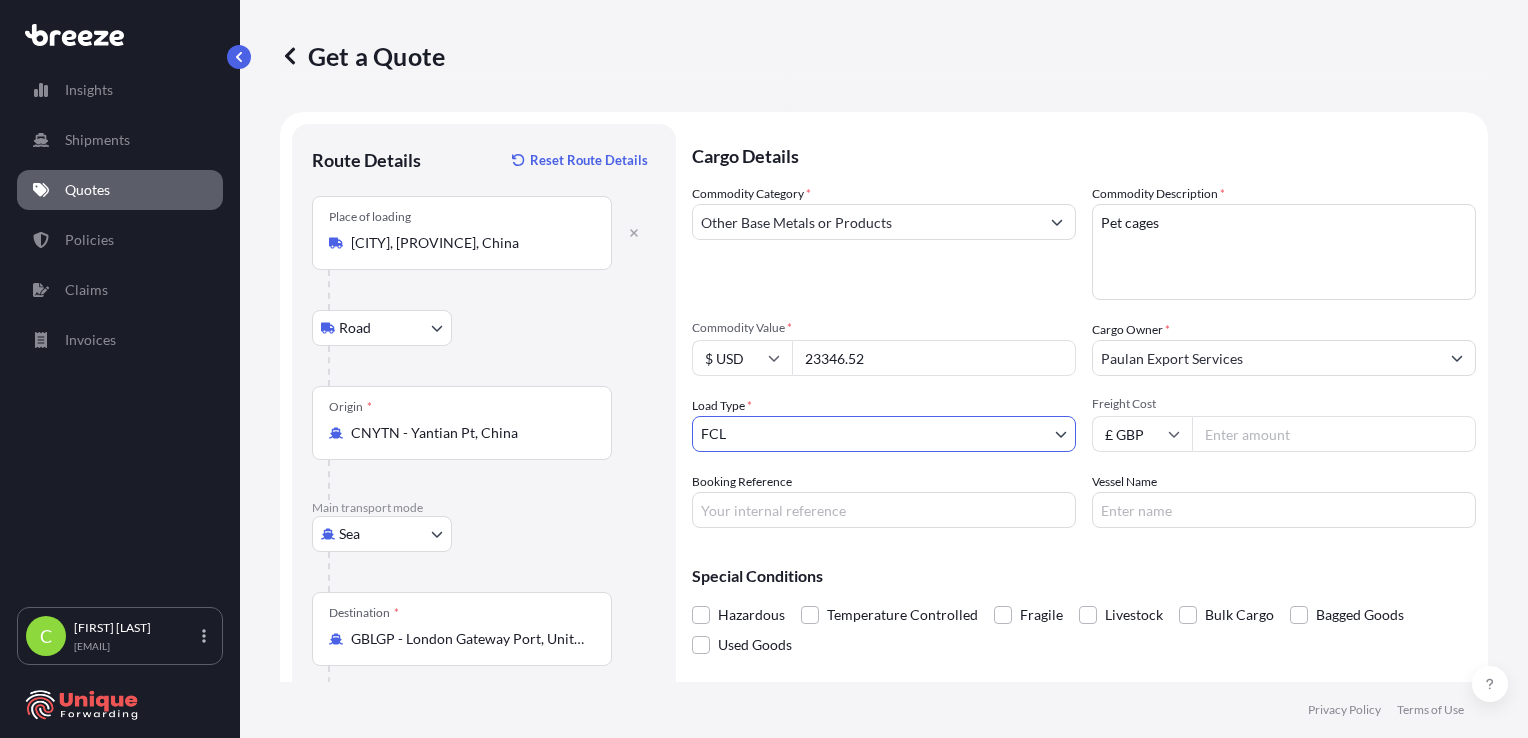 click on "Freight Cost" at bounding box center [1334, 434] 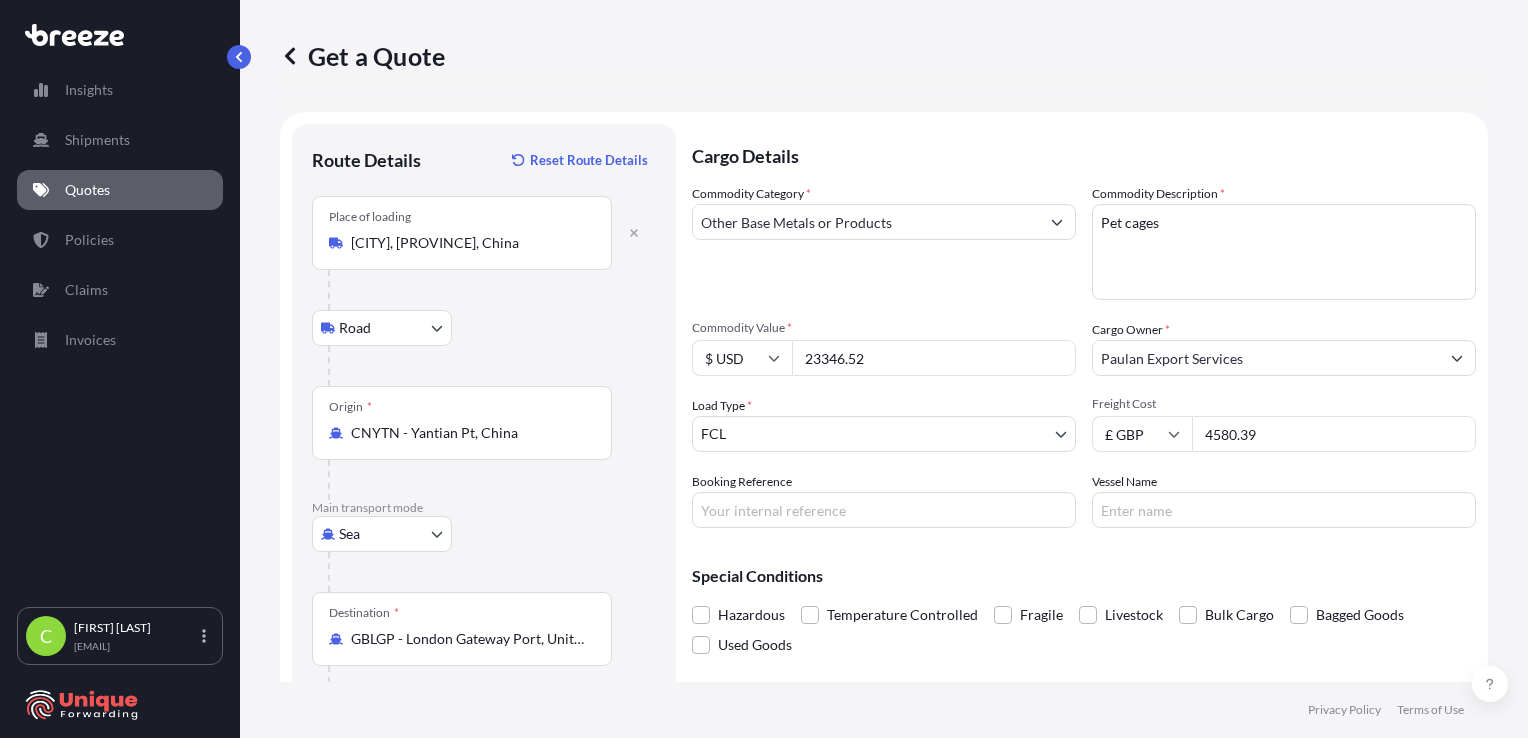 type on "4580.39" 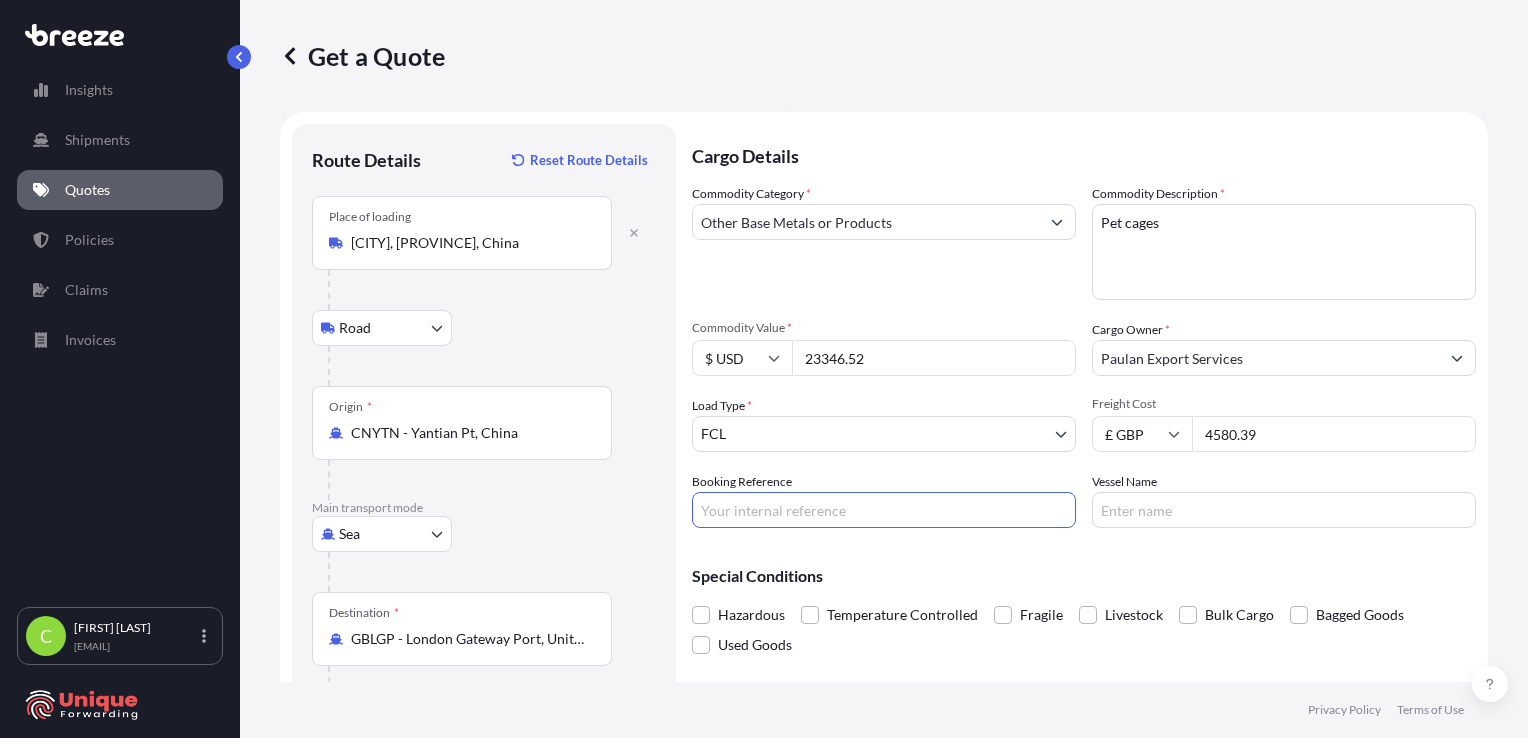 click on "Booking Reference" at bounding box center [884, 510] 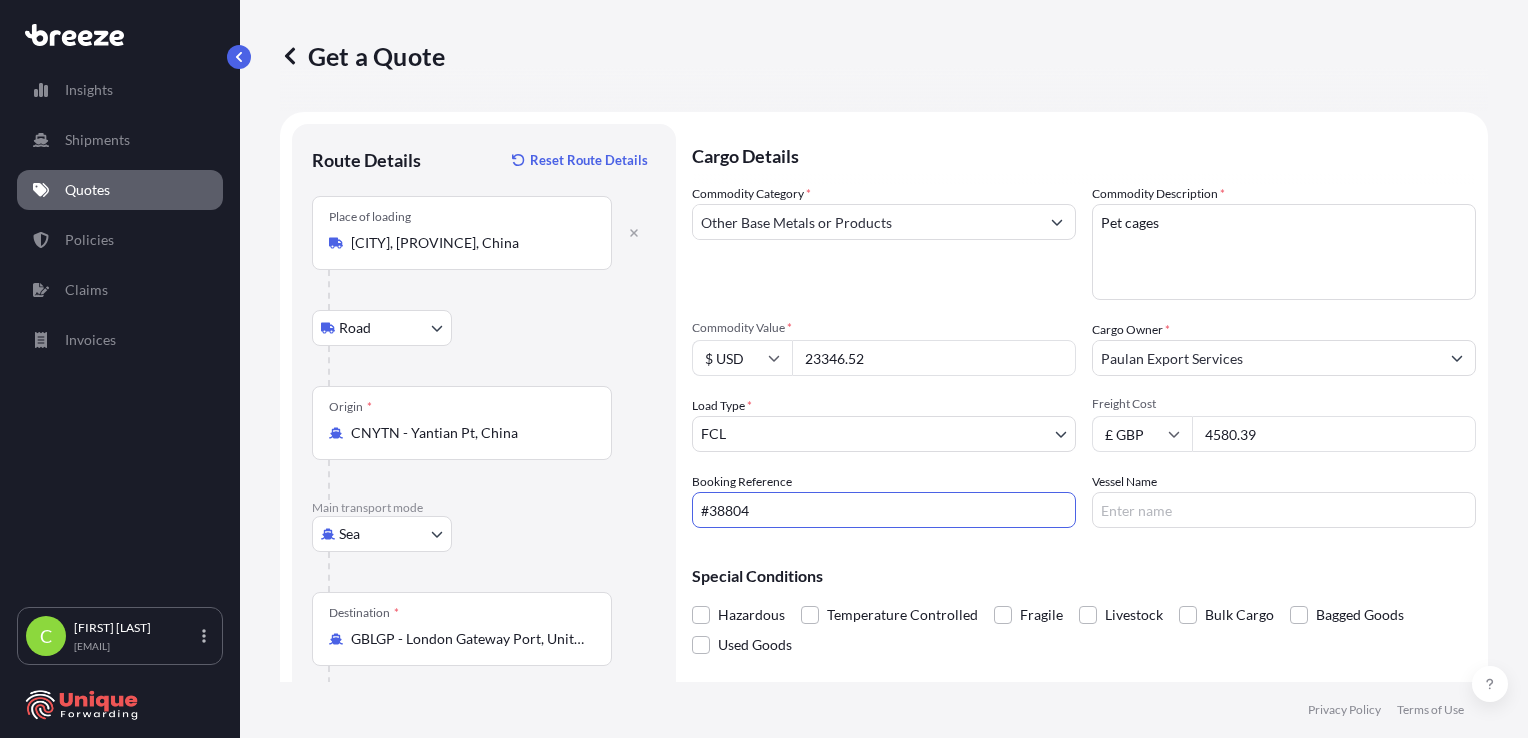 type on "#38804" 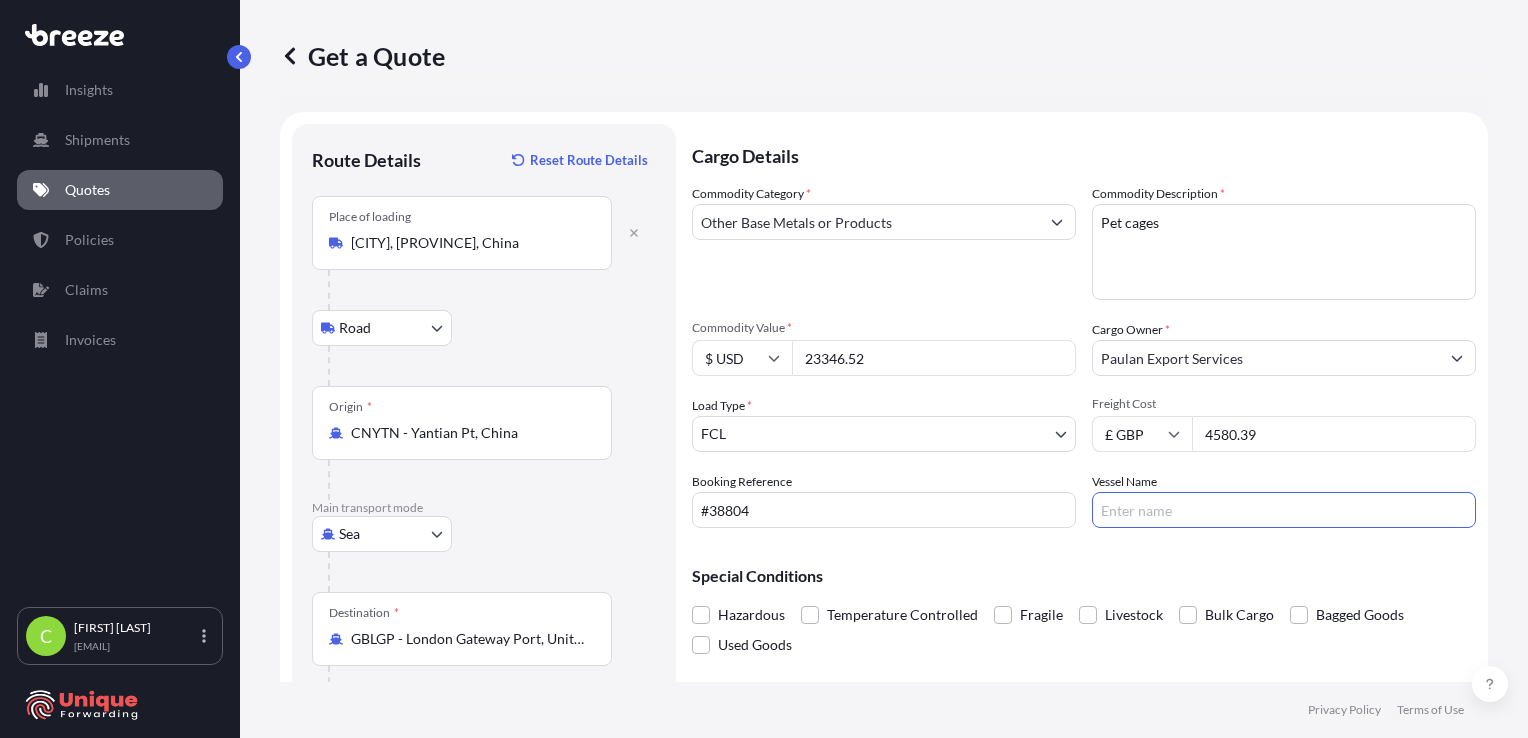 click on "Vessel Name" at bounding box center (1284, 510) 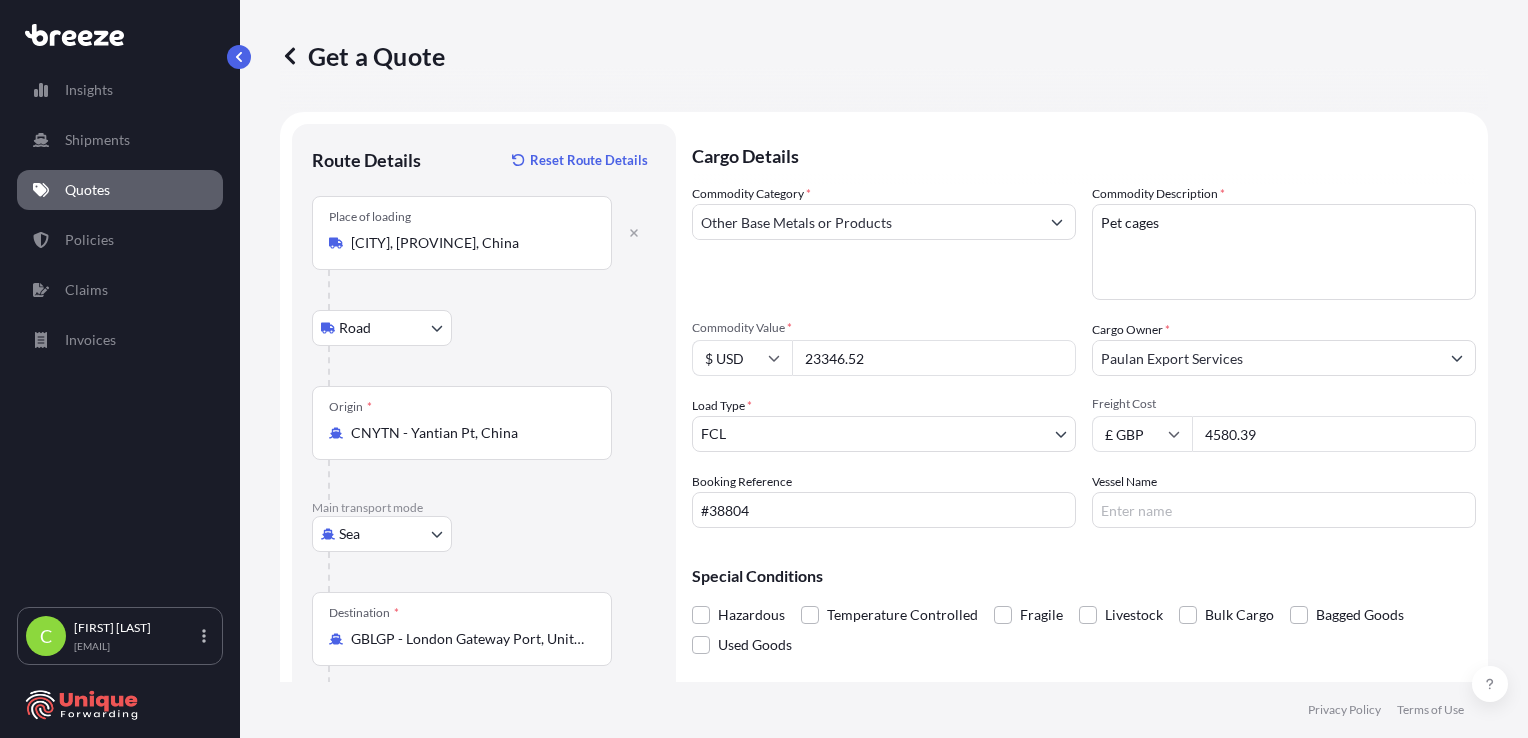 click on "Special Conditions" at bounding box center [1084, 576] 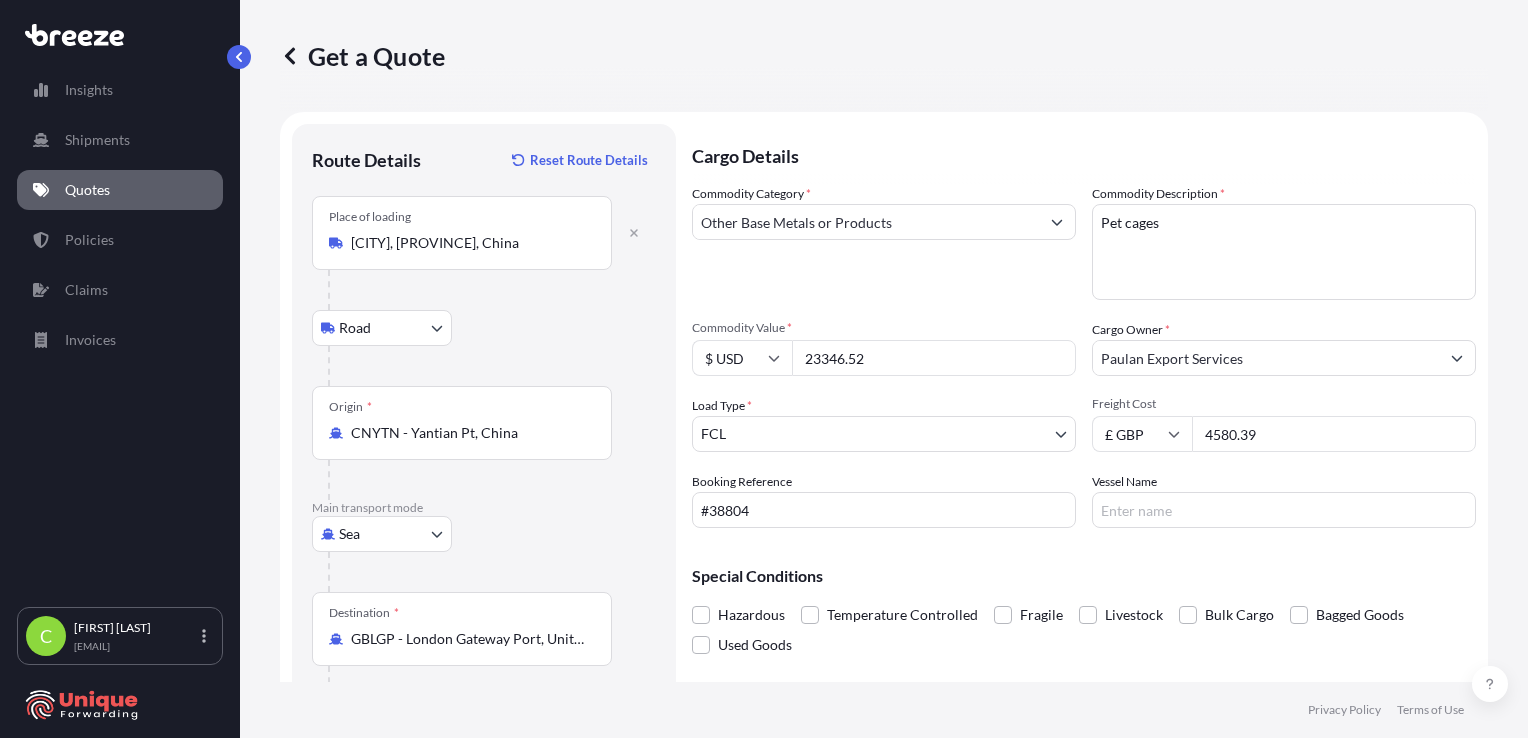 scroll, scrollTop: 204, scrollLeft: 0, axis: vertical 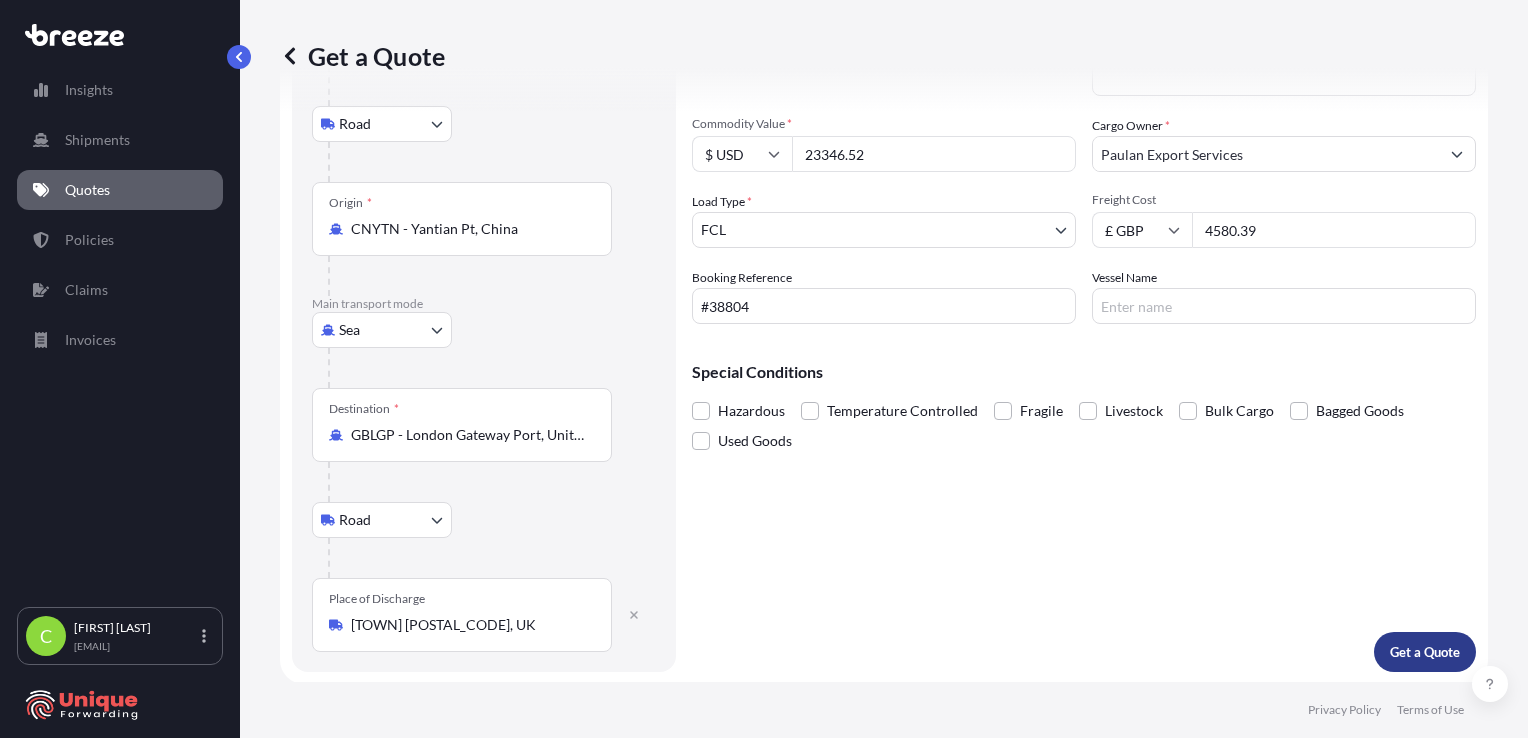 click on "Get a Quote" at bounding box center (1425, 652) 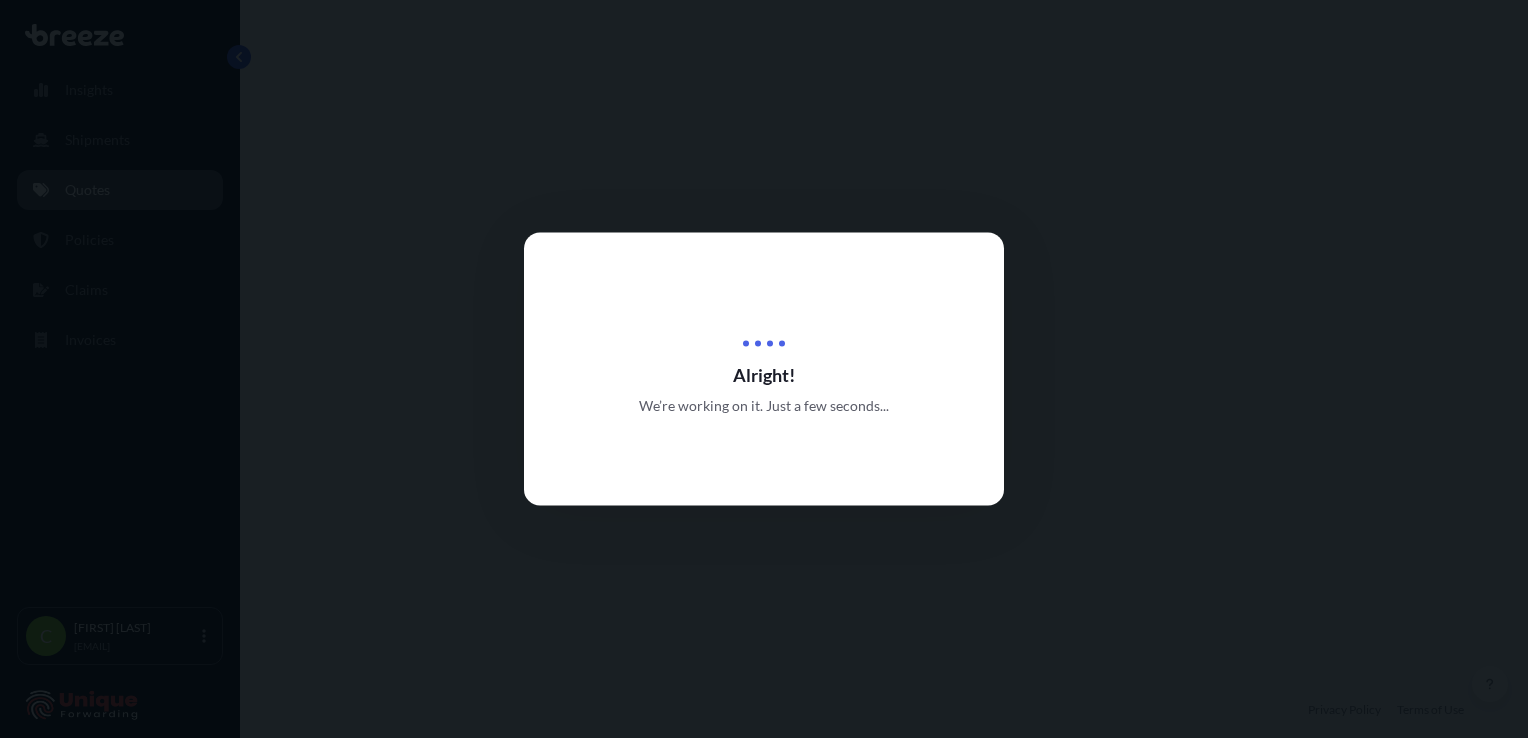 scroll, scrollTop: 0, scrollLeft: 0, axis: both 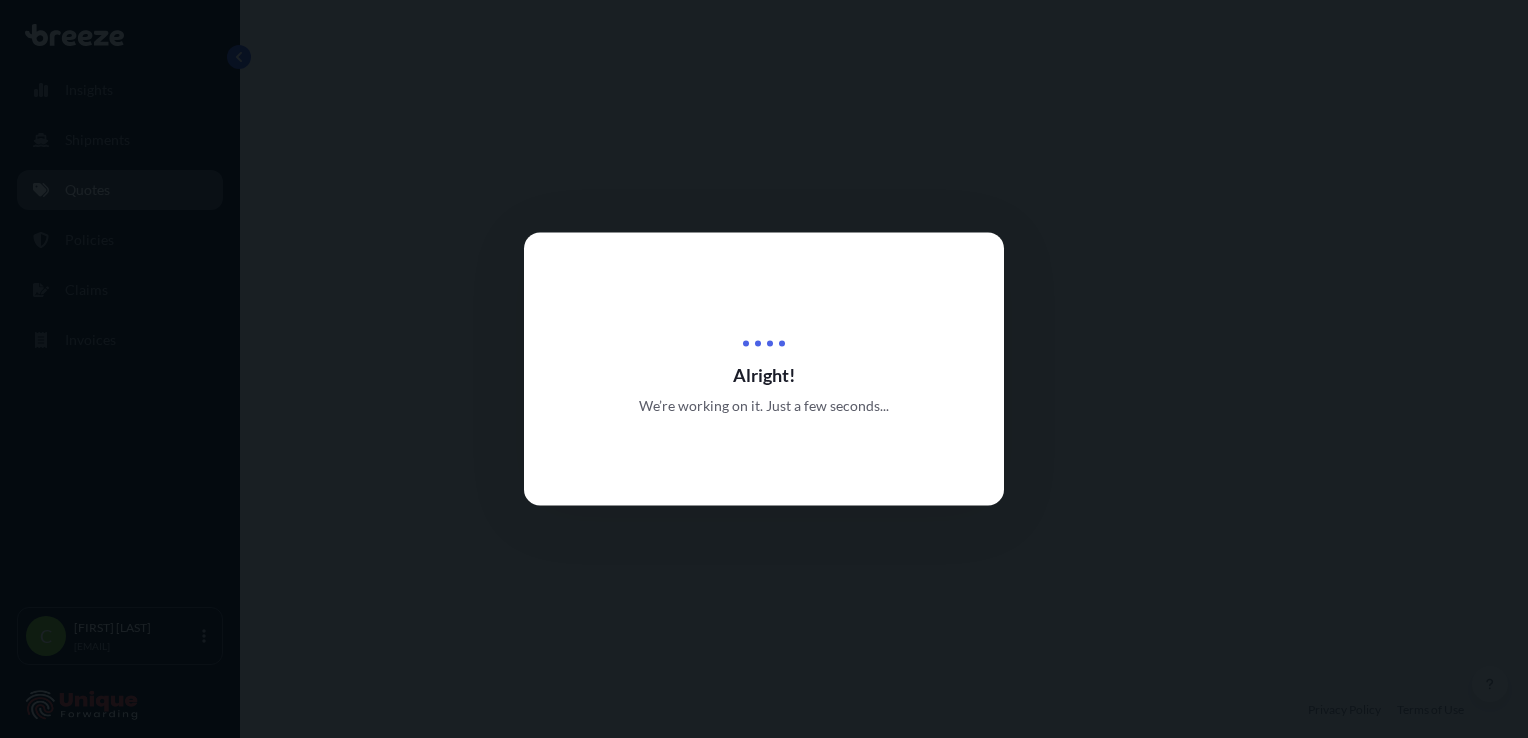select on "Road" 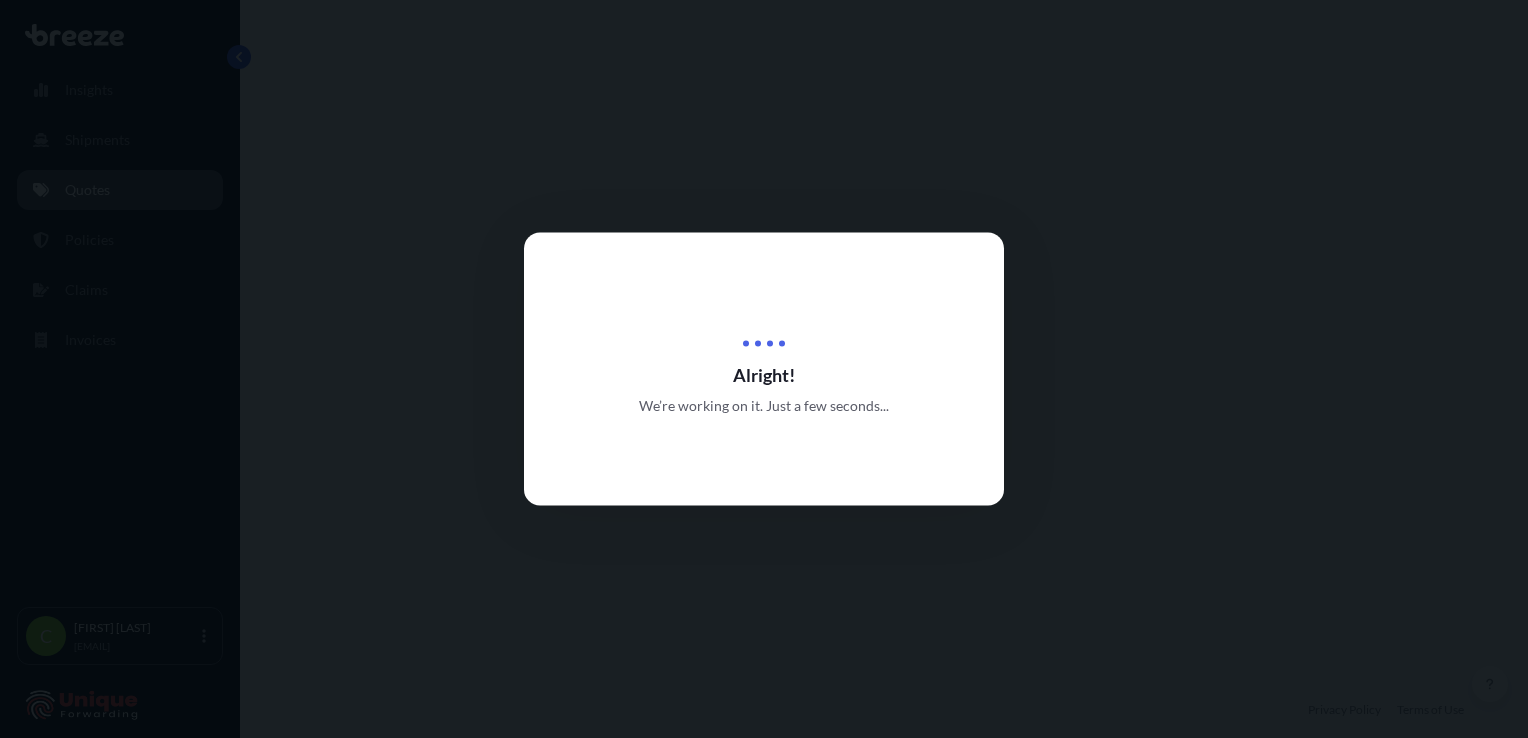 select on "Sea" 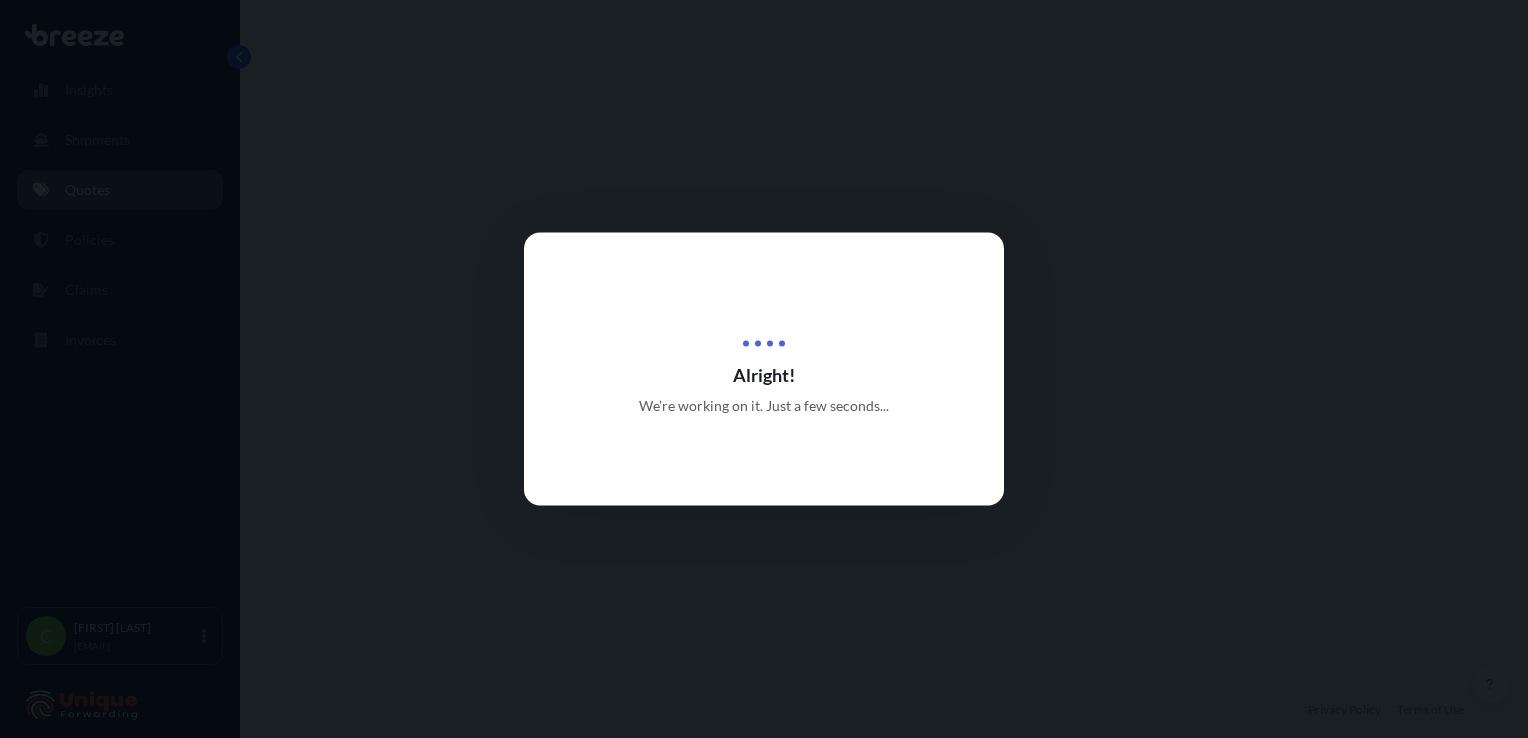select on "Road" 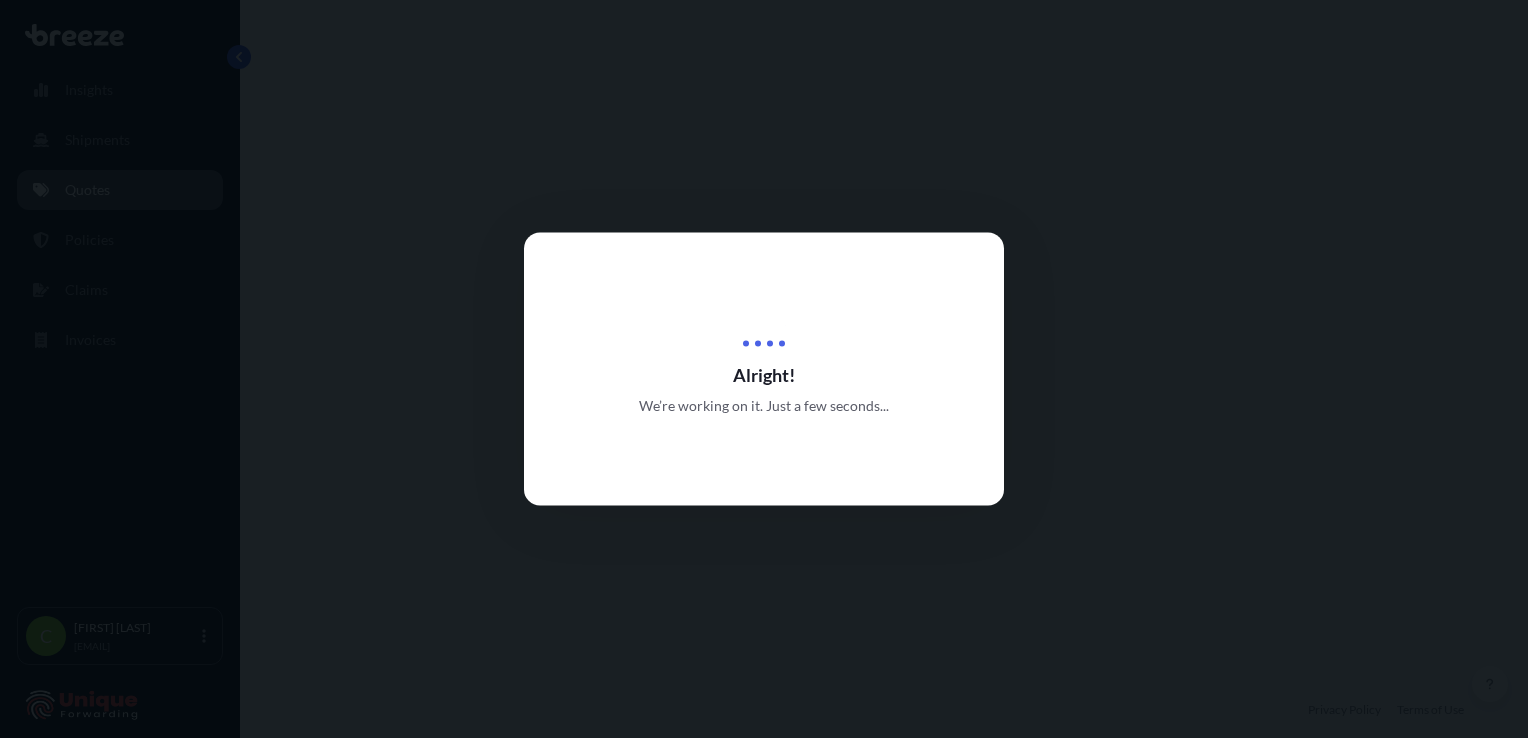select on "2" 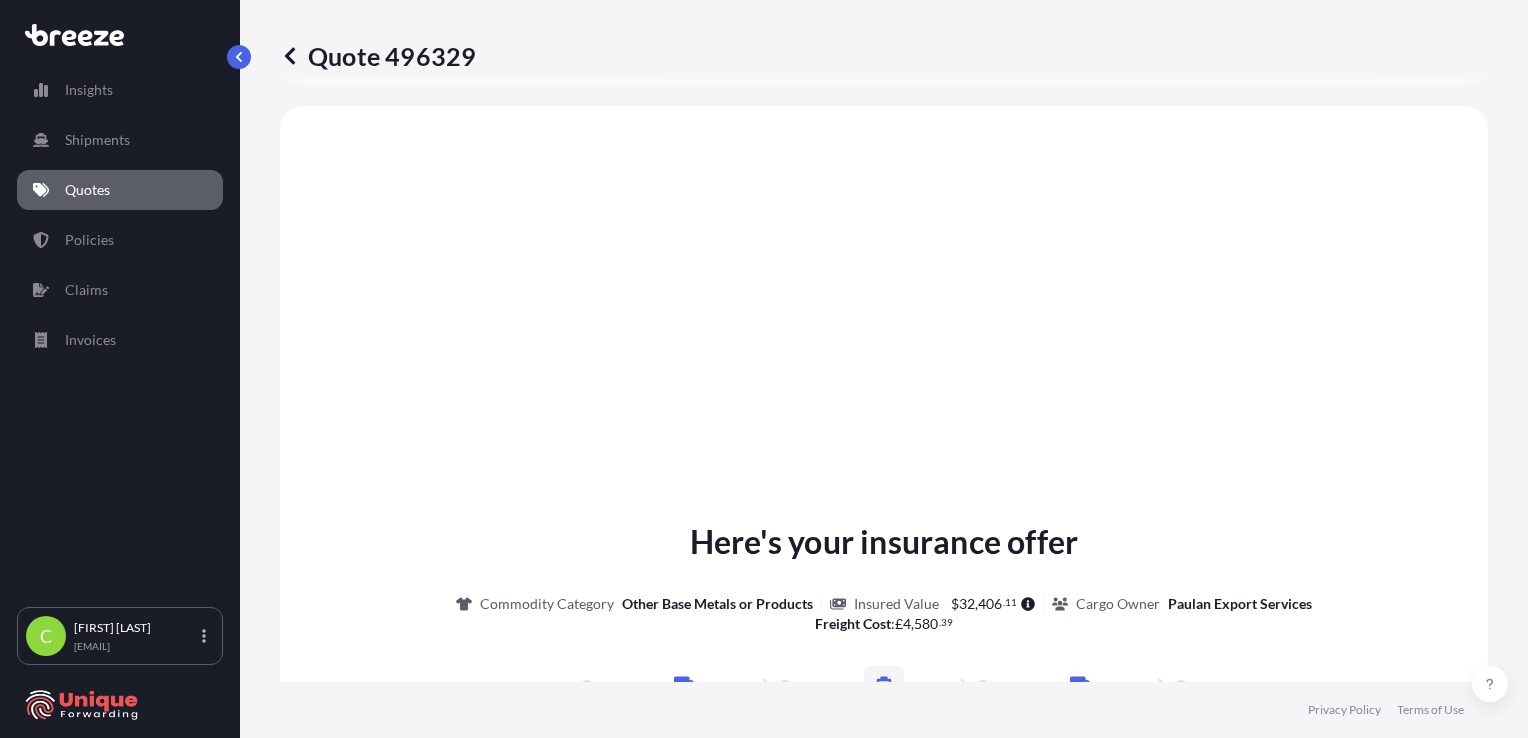 scroll, scrollTop: 798, scrollLeft: 0, axis: vertical 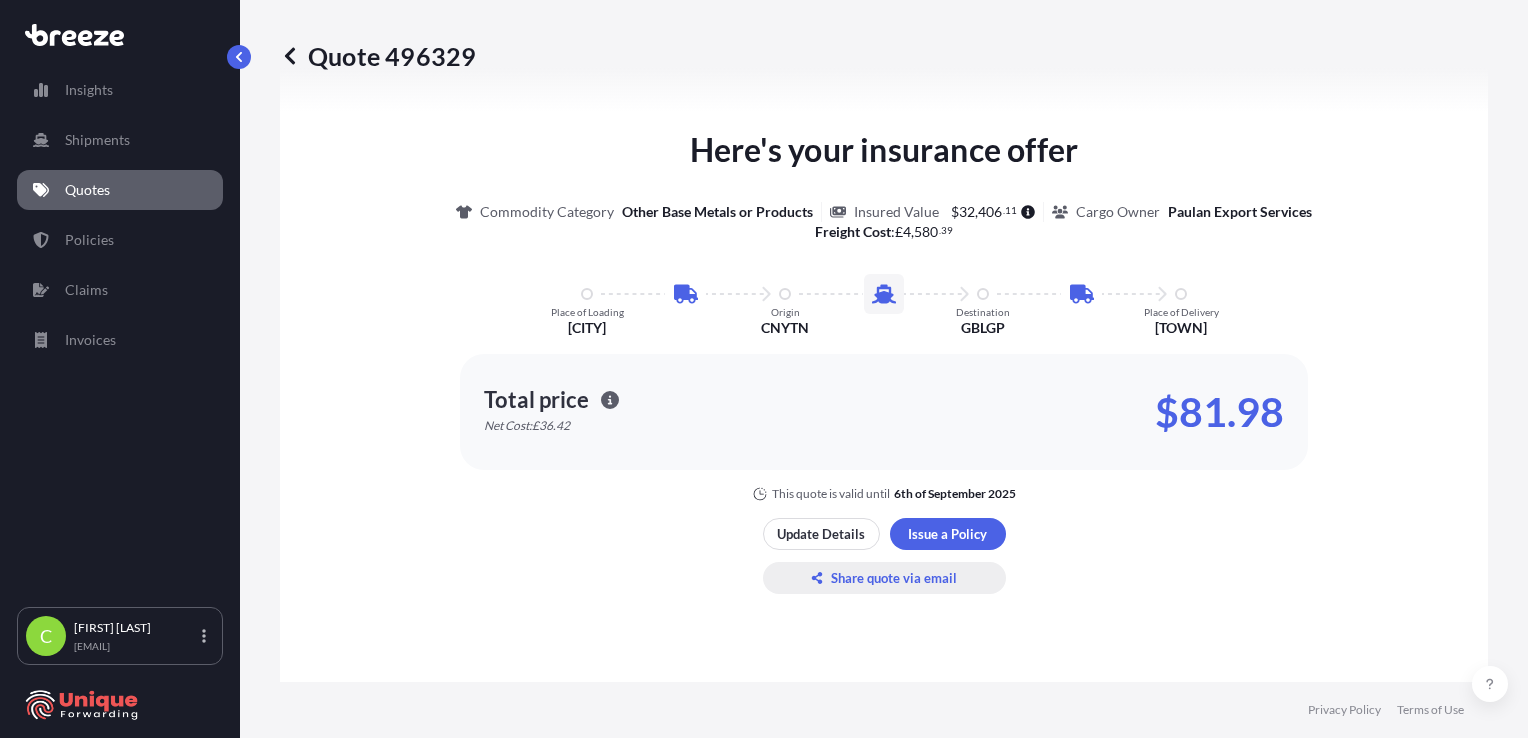 click on "Share quote via email" at bounding box center [894, 578] 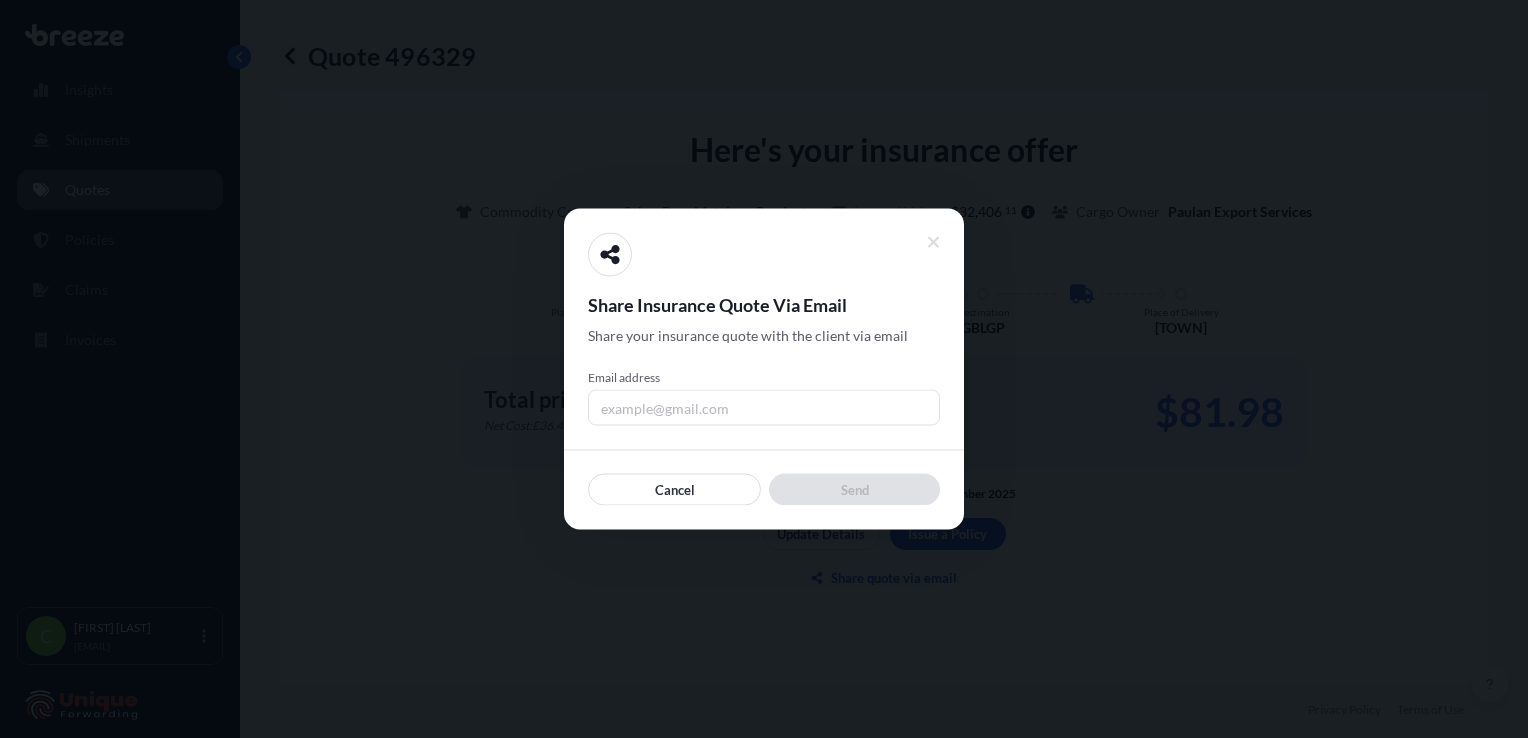 click on "Email address" at bounding box center (764, 408) 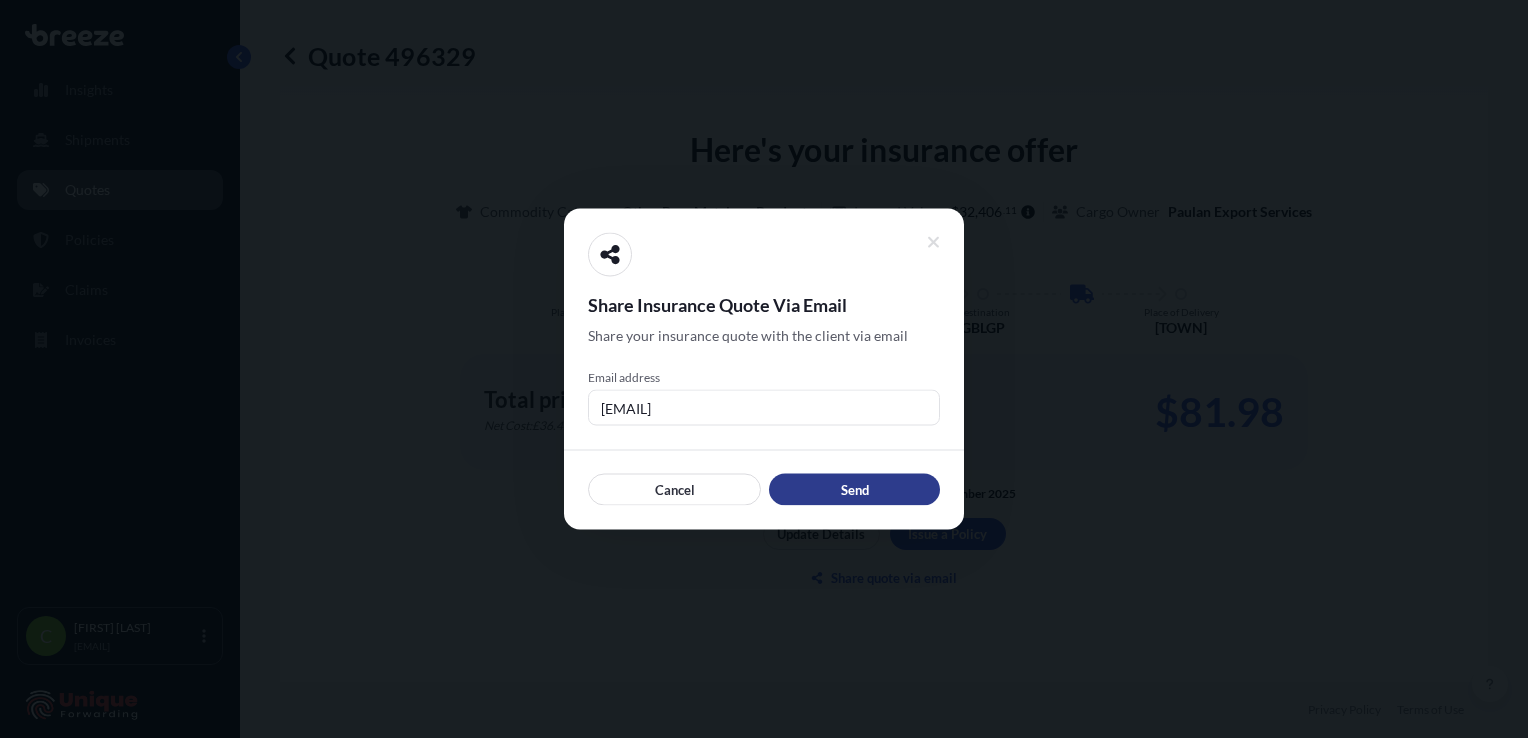 type 